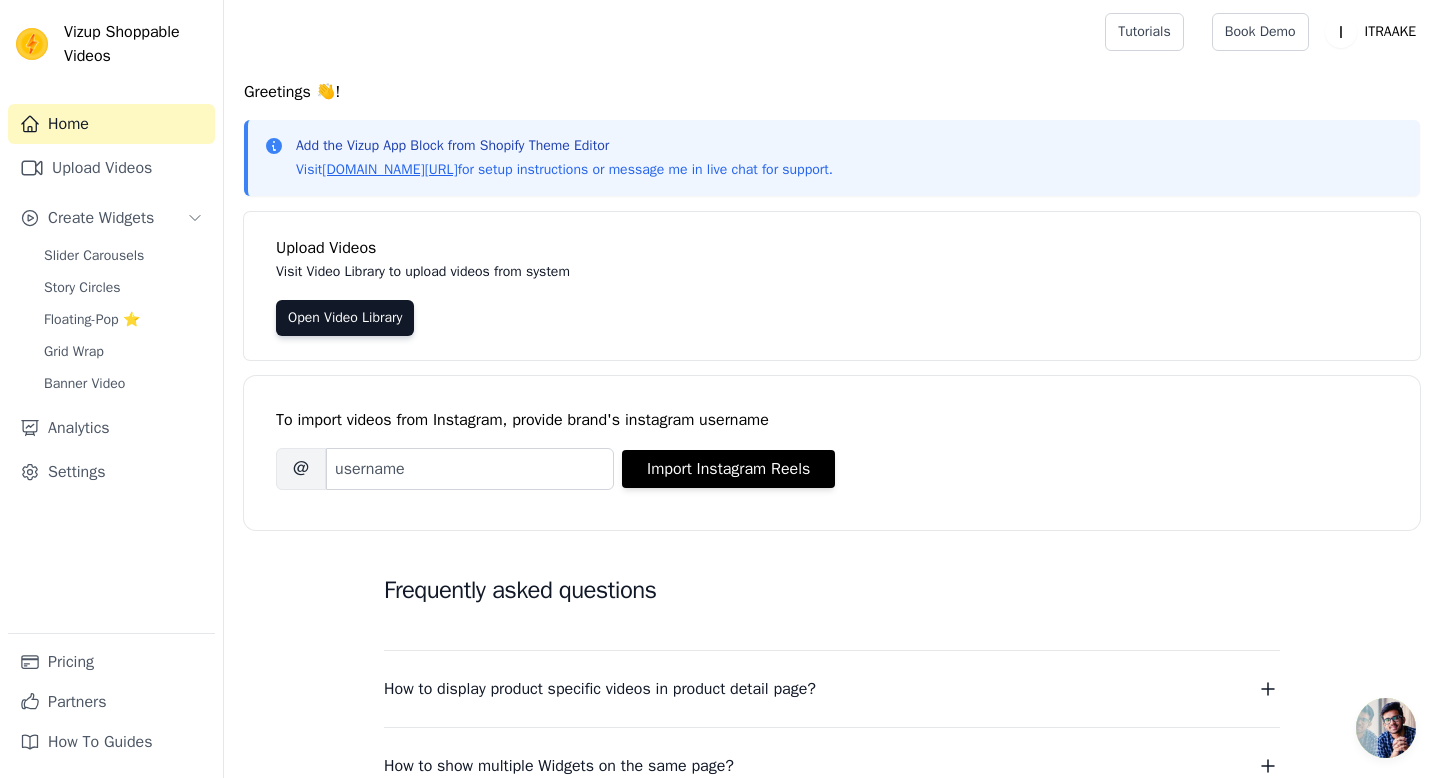scroll, scrollTop: 0, scrollLeft: 0, axis: both 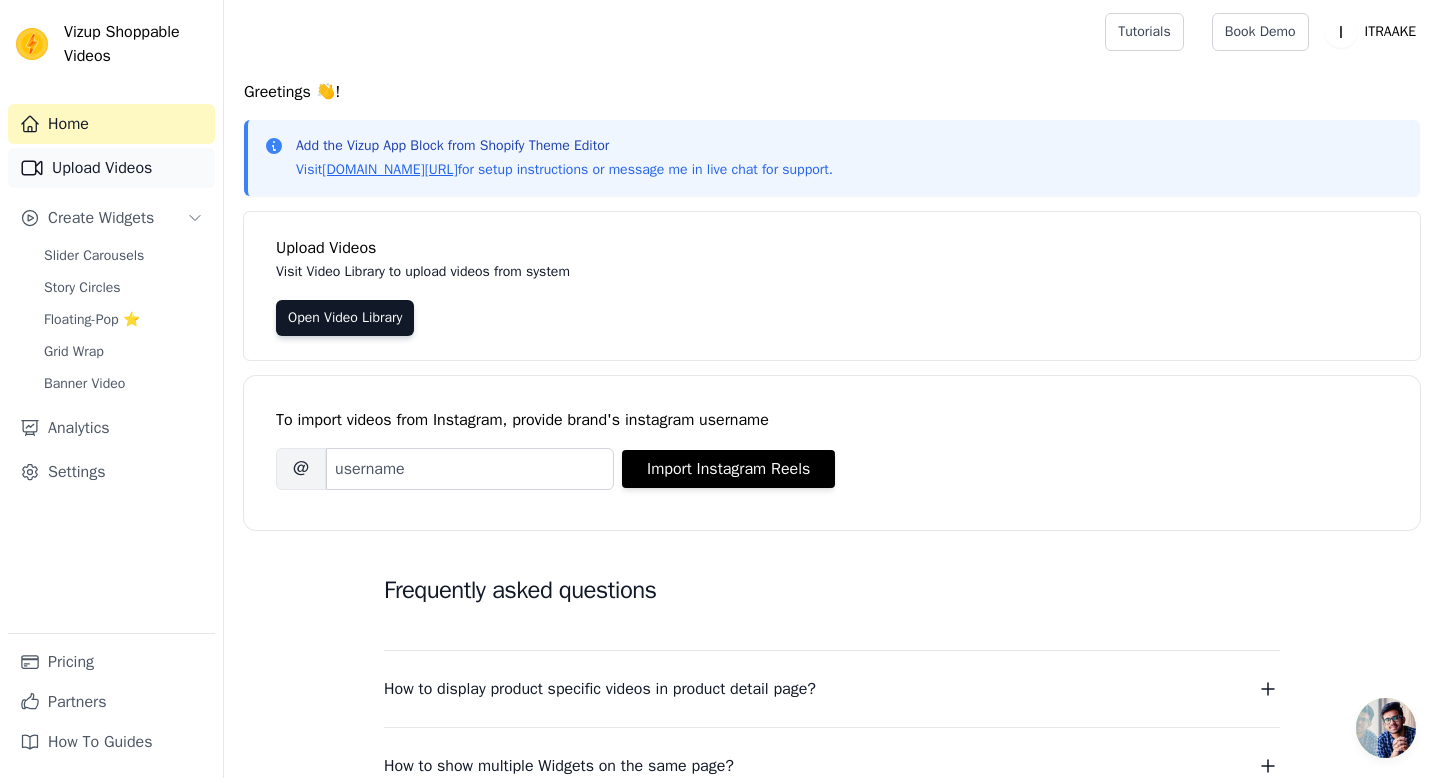 click on "Upload Videos" at bounding box center [111, 168] 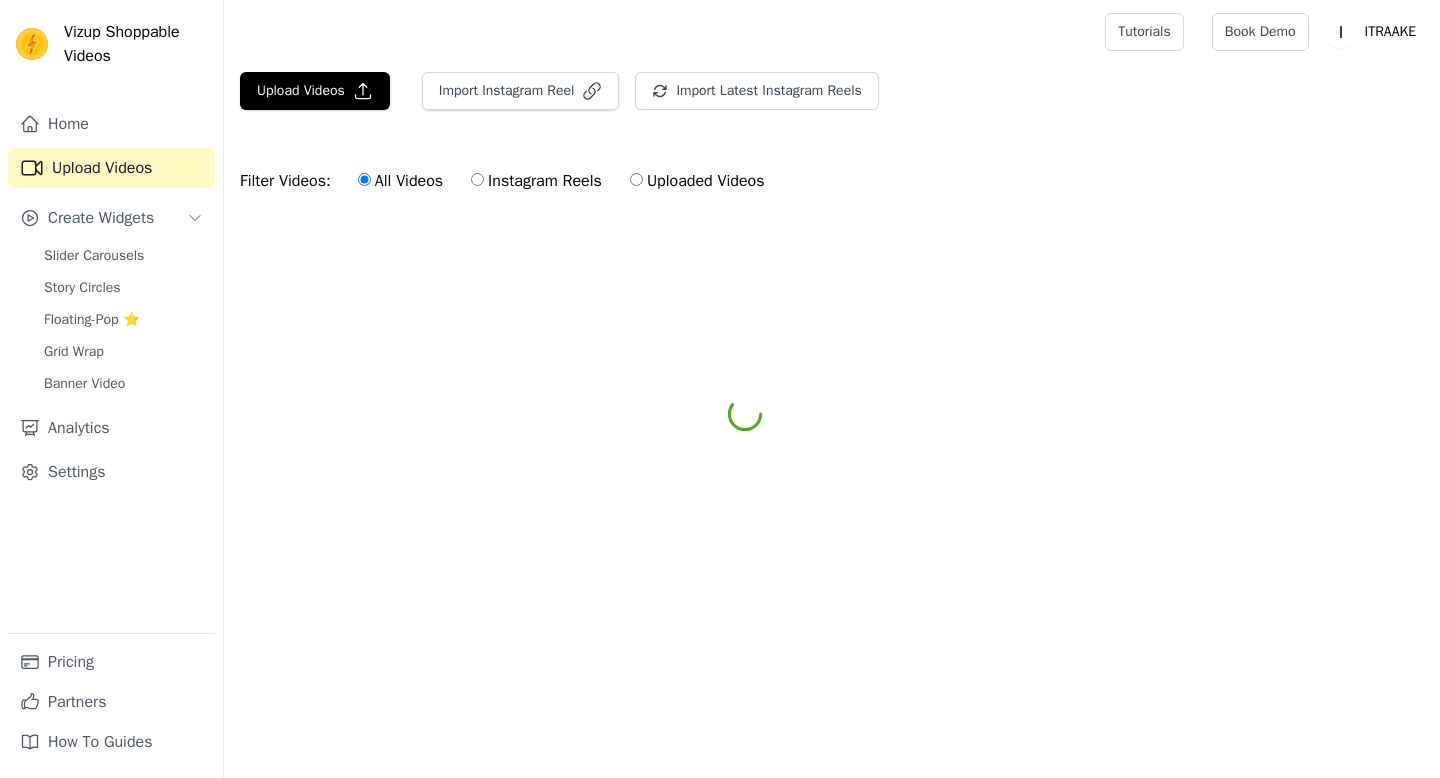scroll, scrollTop: 0, scrollLeft: 0, axis: both 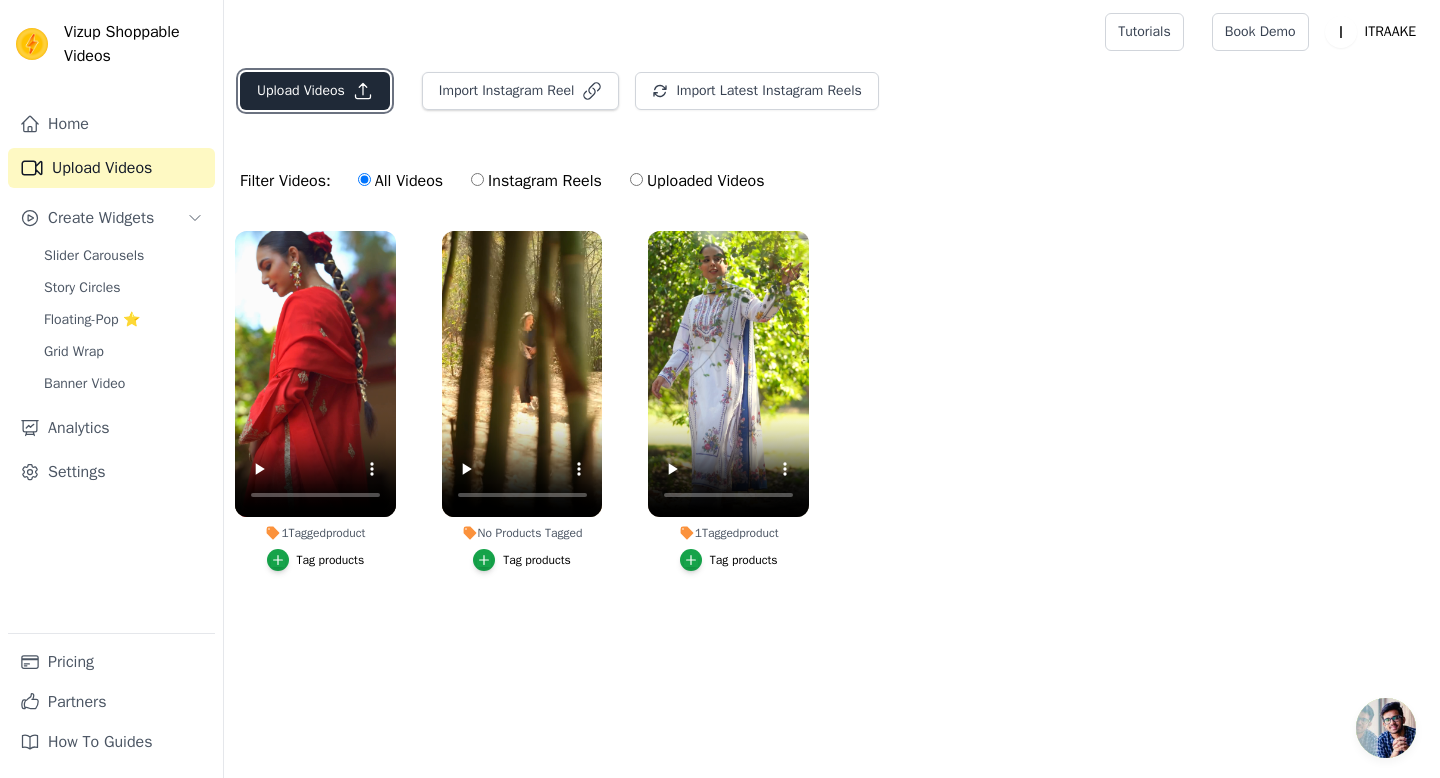 click on "Upload Videos" at bounding box center (315, 91) 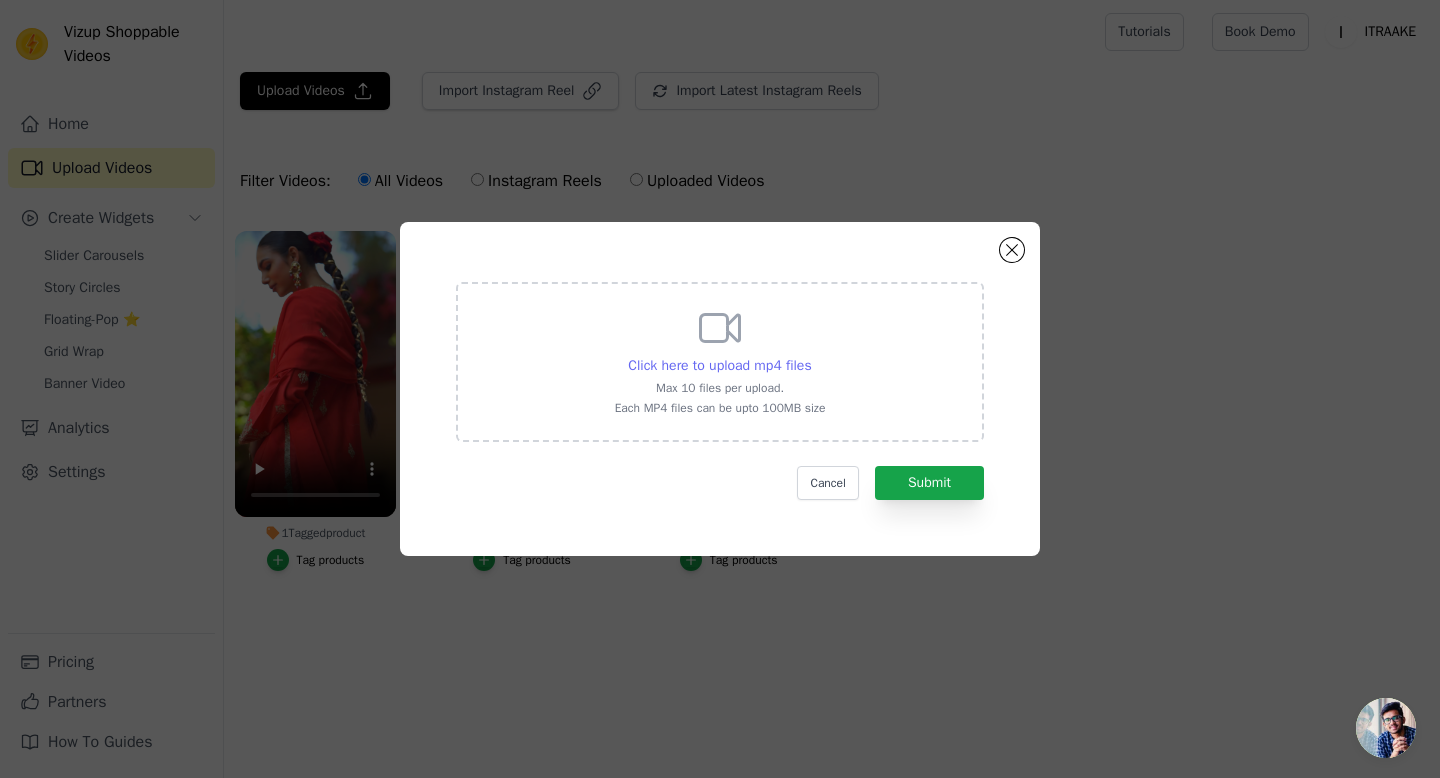 click on "Click here to upload mp4 files" at bounding box center [719, 365] 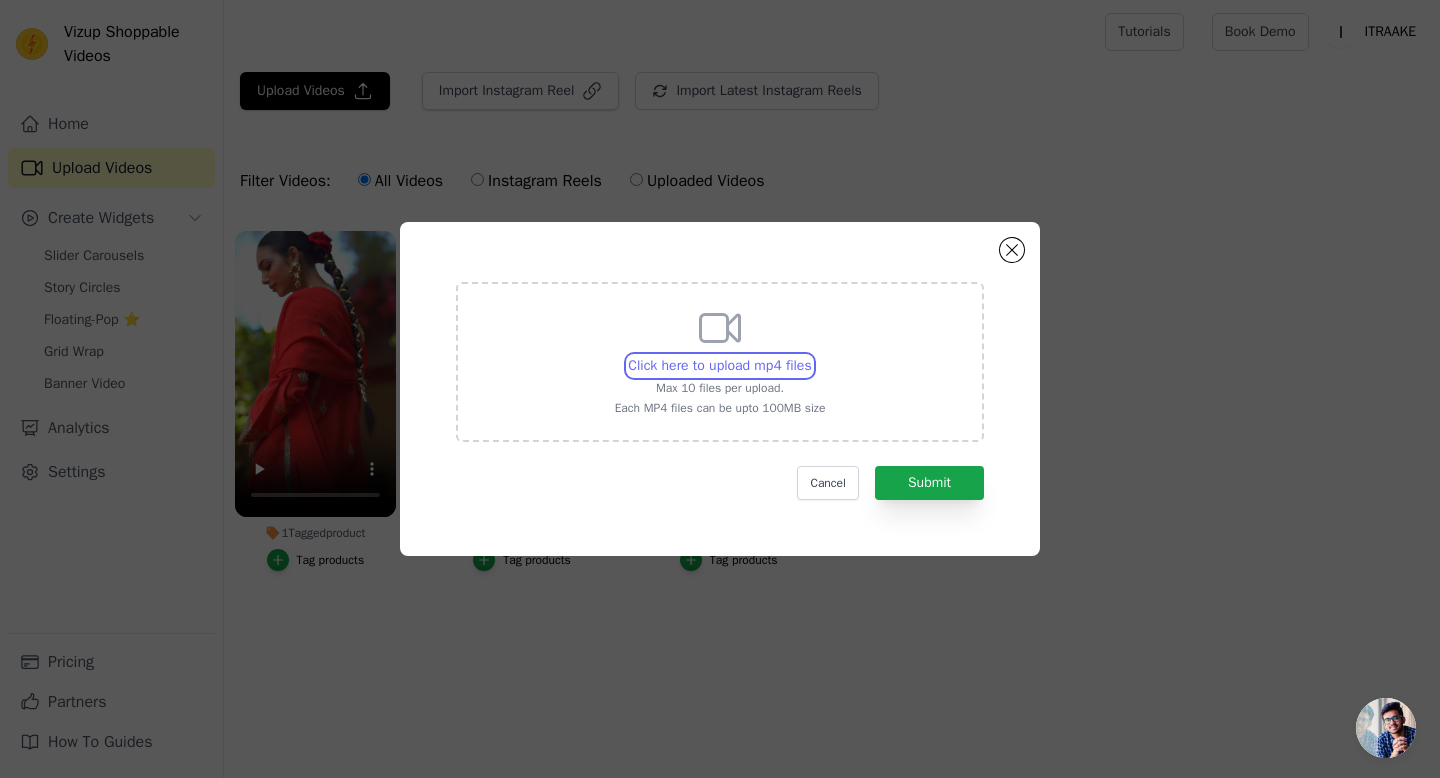 click on "Click here to upload mp4 files     Max 10 files per upload.   Each MP4 files can be upto 100MB size" at bounding box center [811, 355] 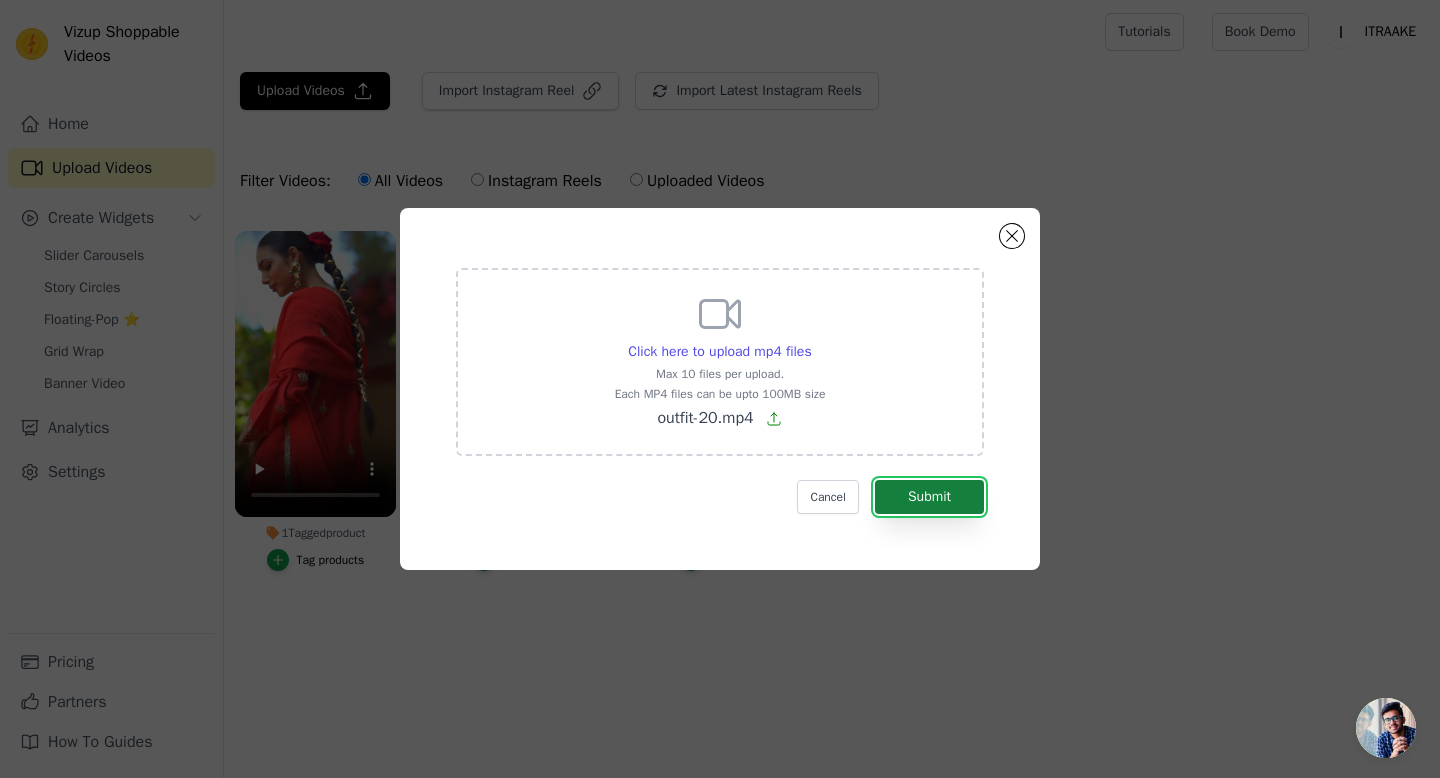click on "Submit" at bounding box center [929, 497] 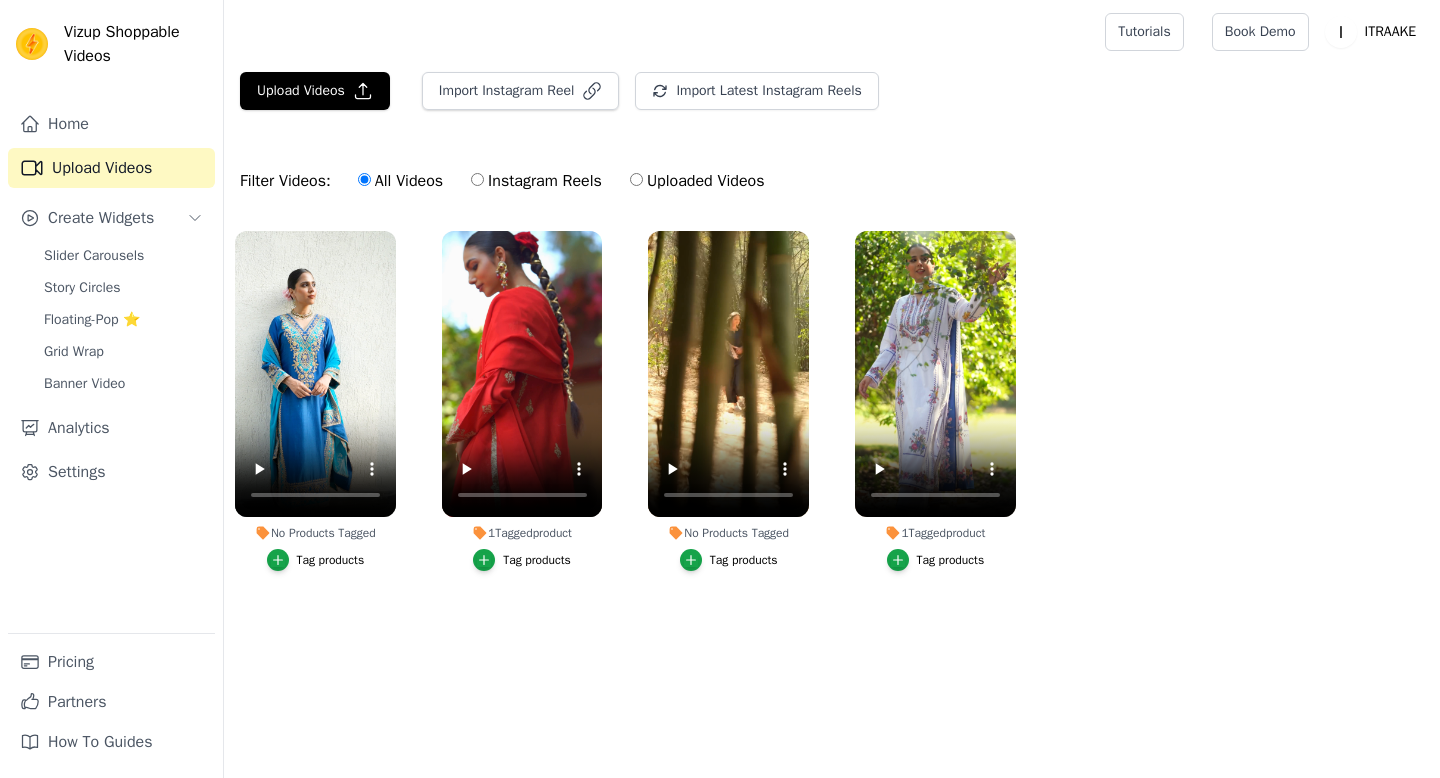 scroll, scrollTop: 0, scrollLeft: 0, axis: both 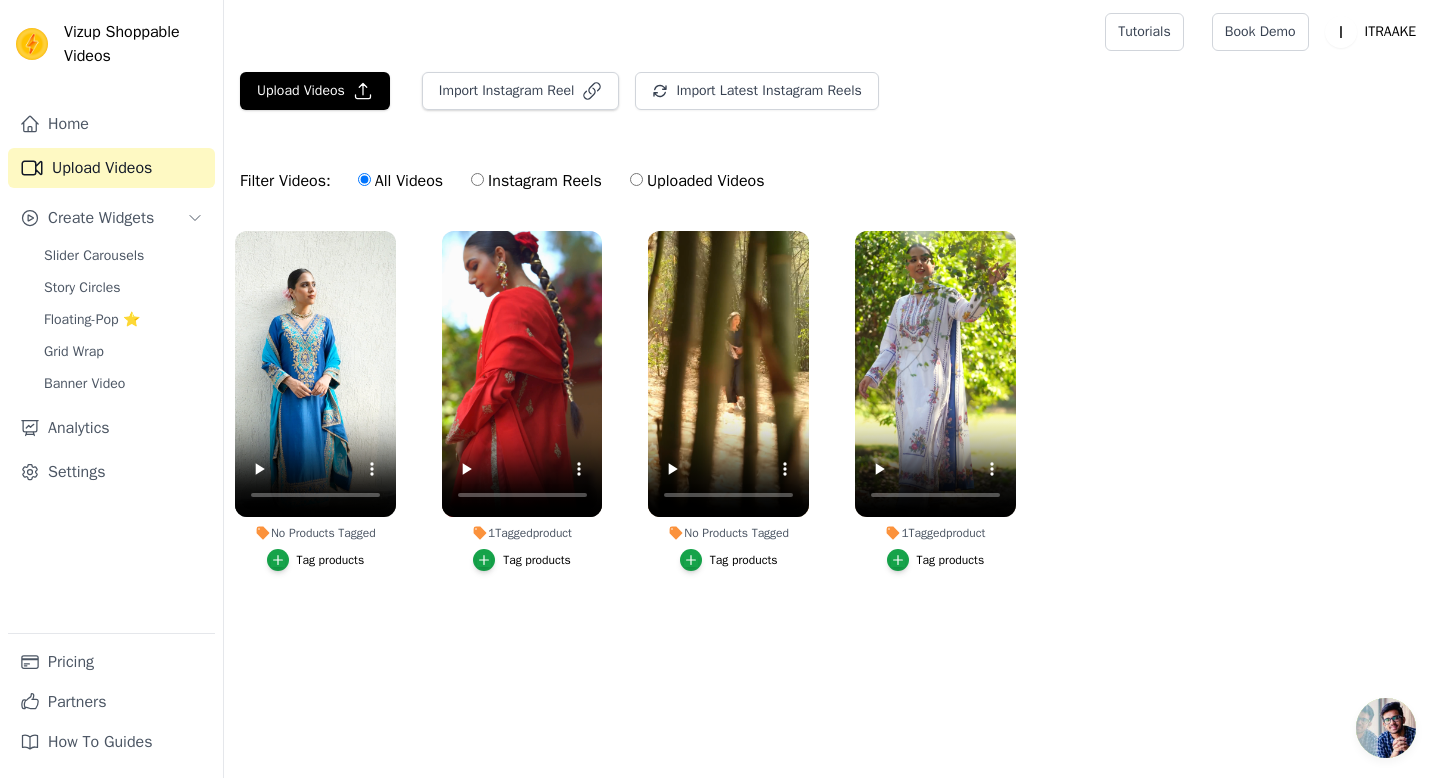 click on "Tag products" at bounding box center (331, 560) 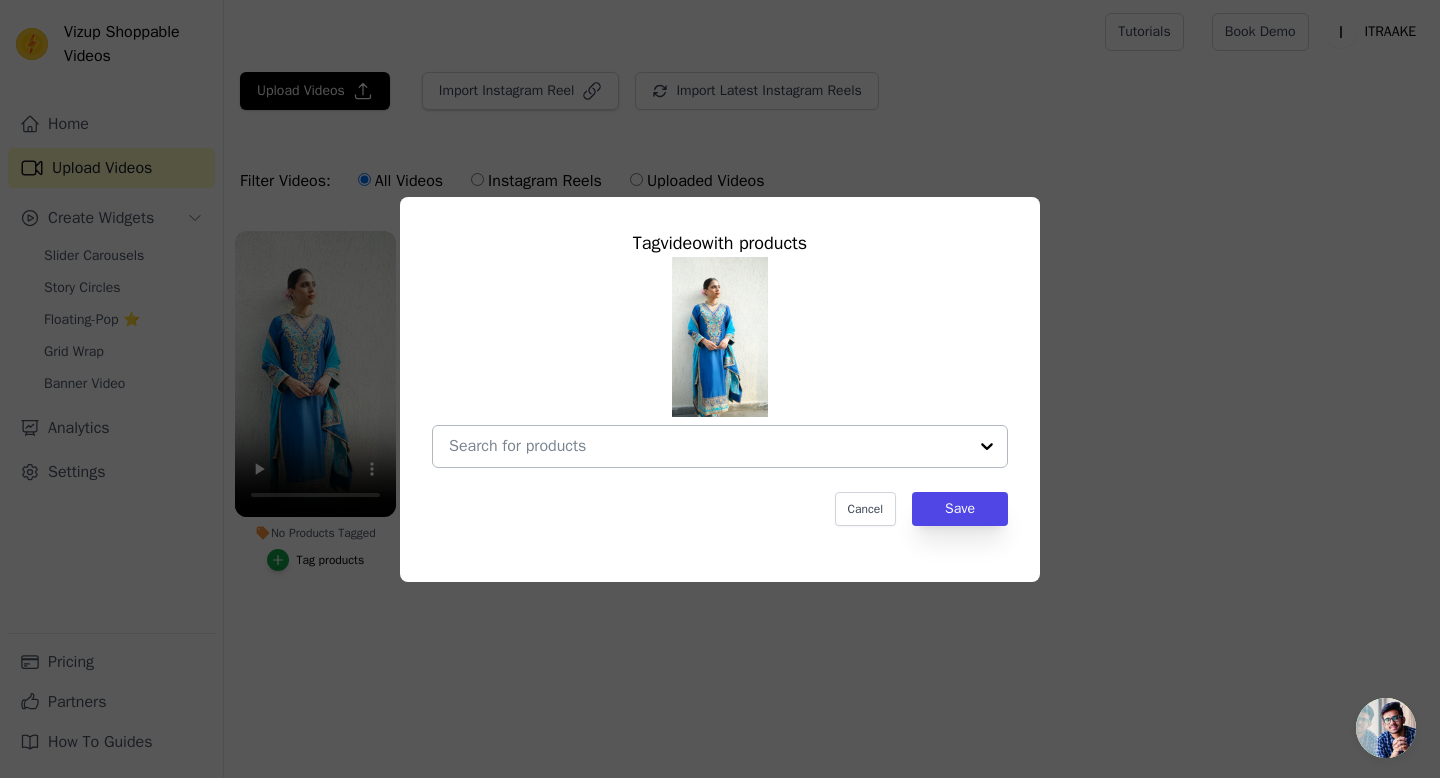 click at bounding box center (708, 446) 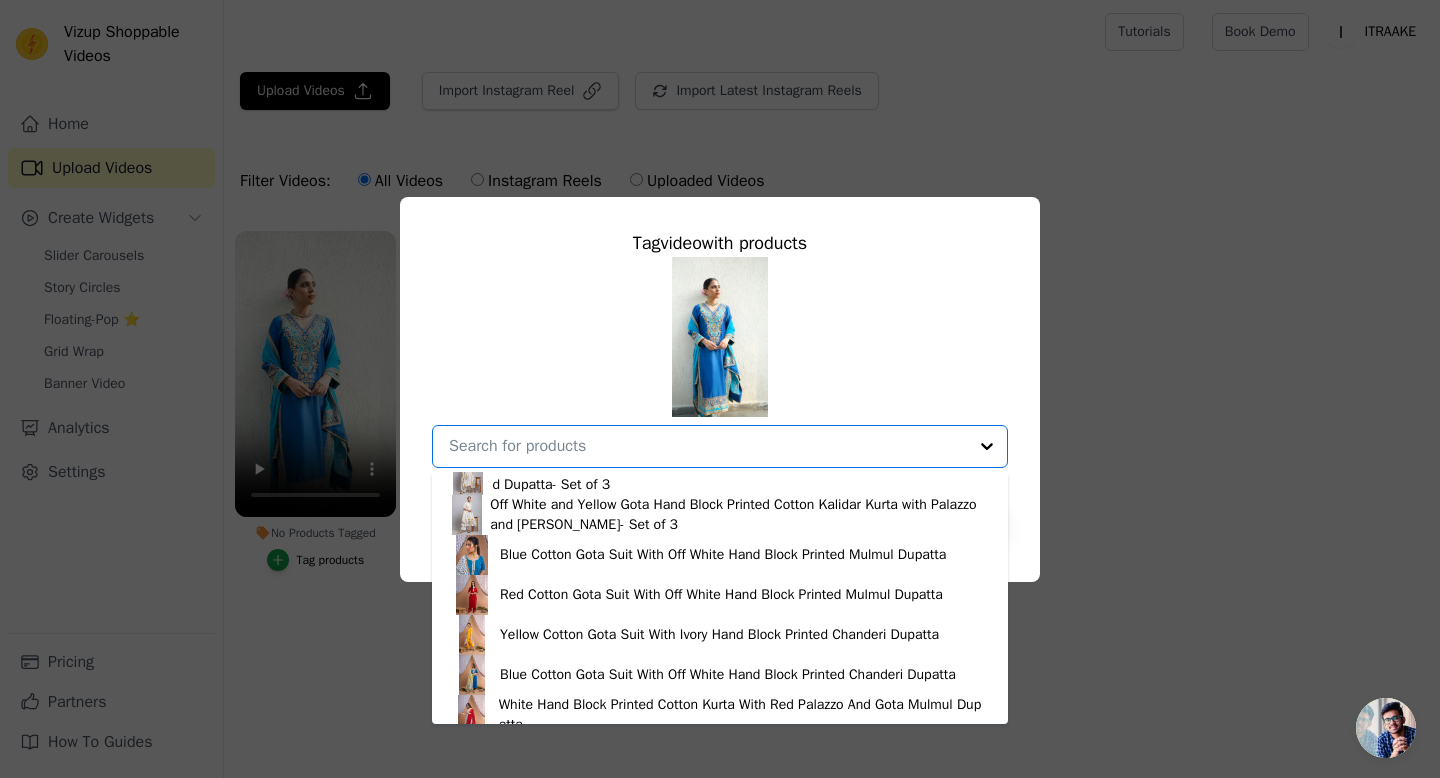 scroll, scrollTop: 0, scrollLeft: 0, axis: both 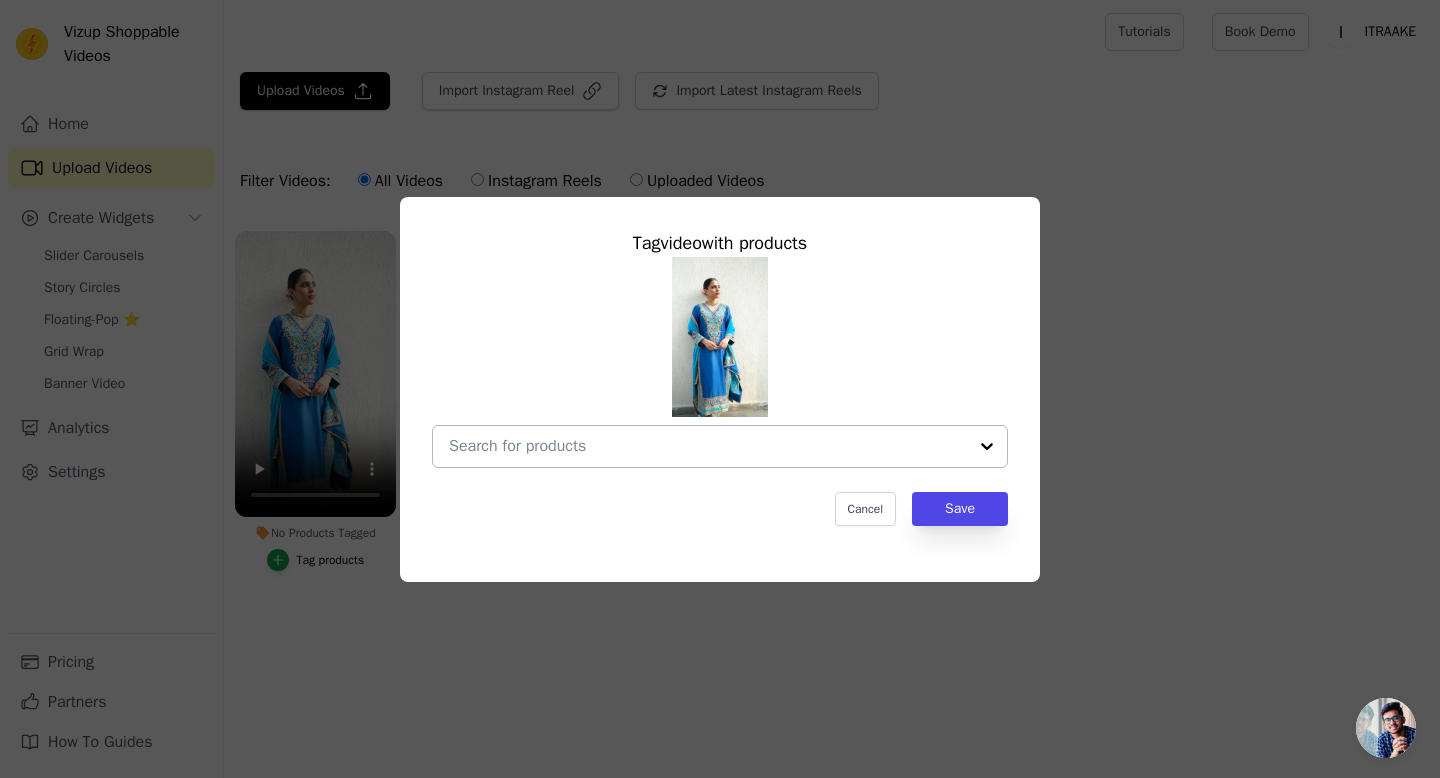 click at bounding box center [708, 446] 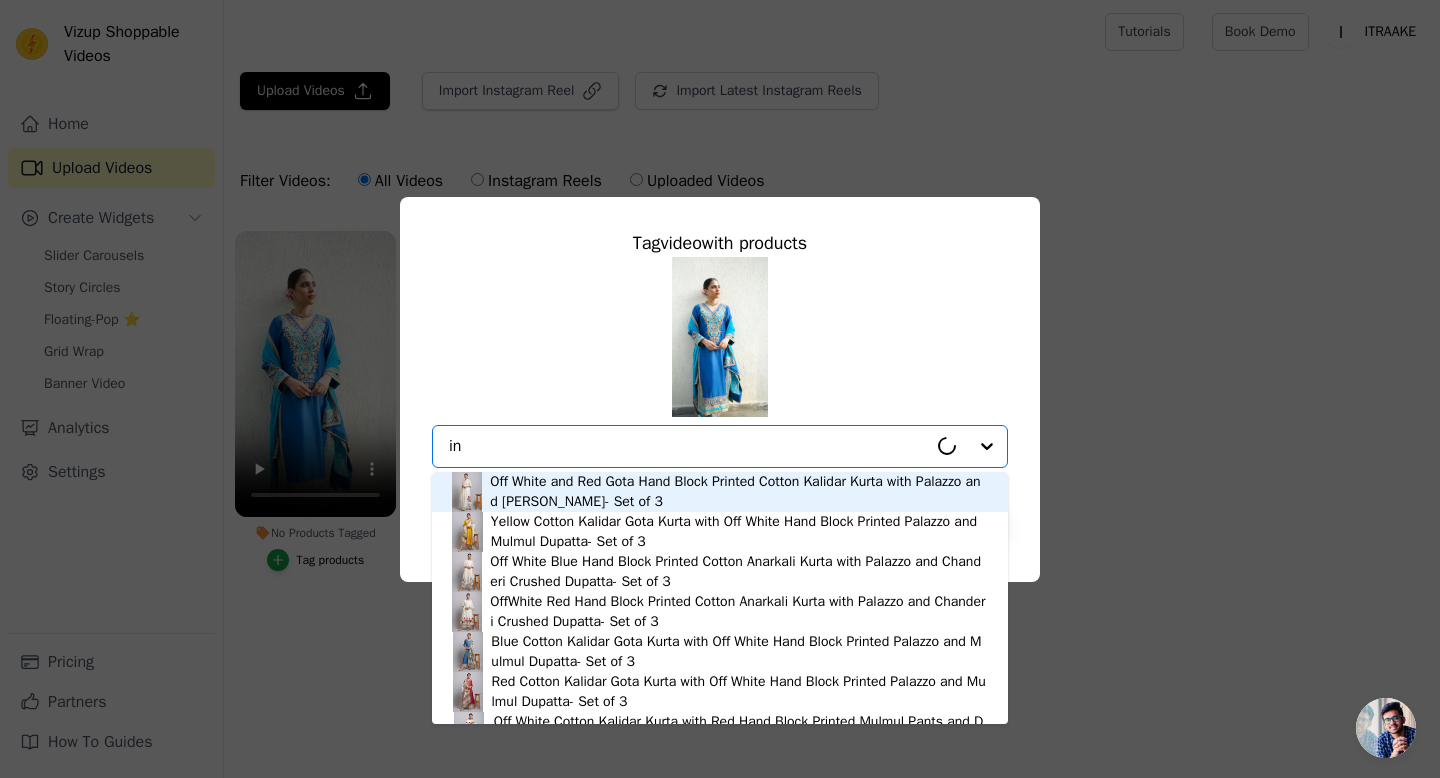 type on "ina" 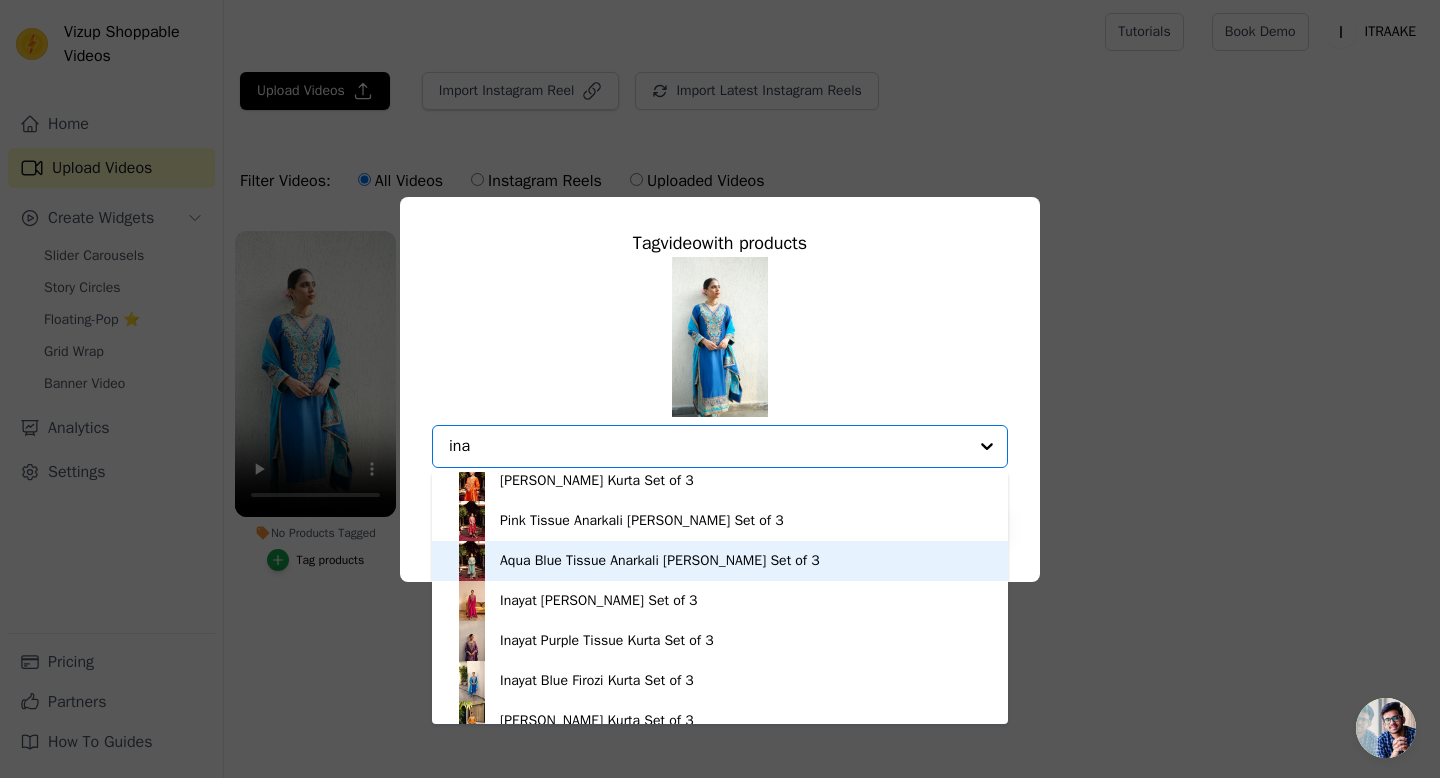 scroll, scrollTop: 232, scrollLeft: 0, axis: vertical 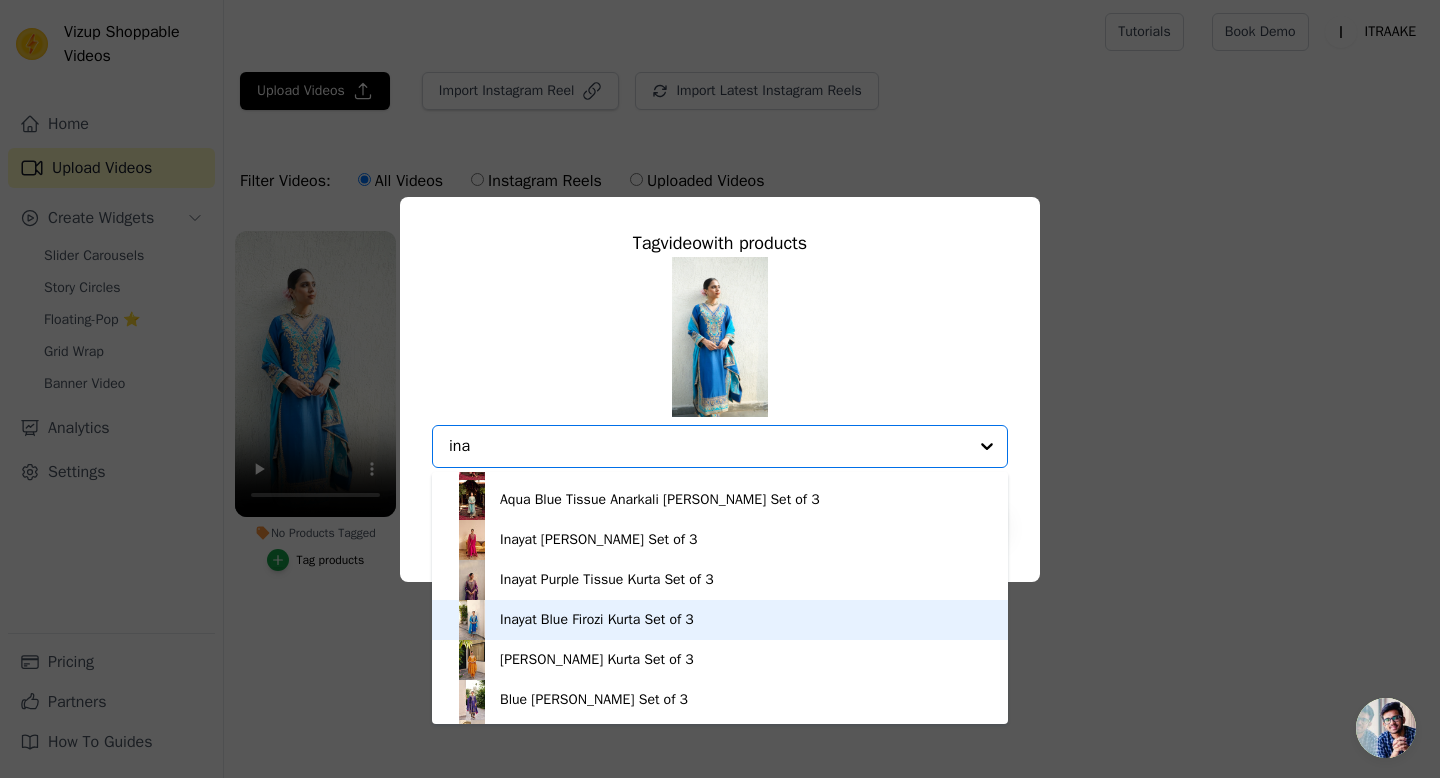 click on "Inayat Blue Firozi Kurta Set of 3" at bounding box center [597, 620] 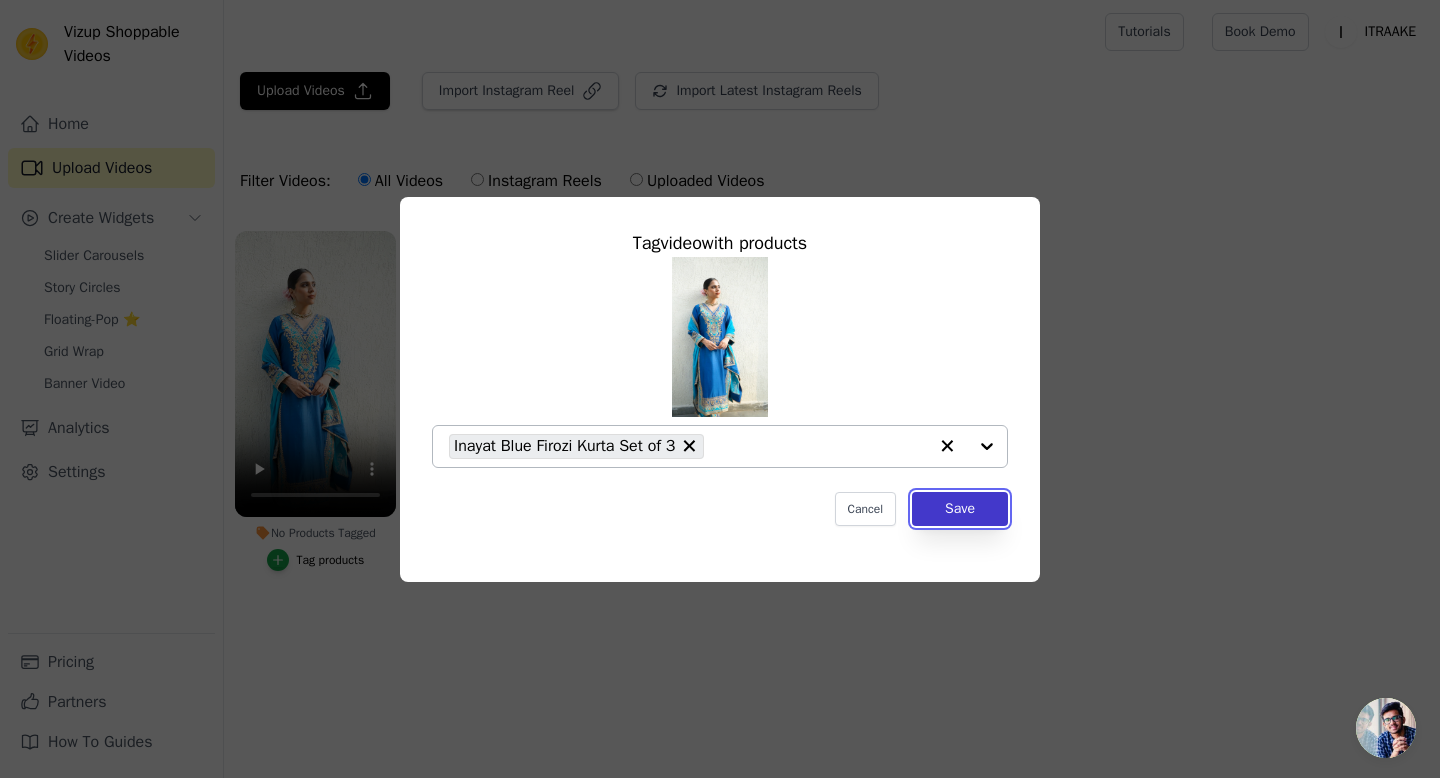click on "Save" at bounding box center (960, 509) 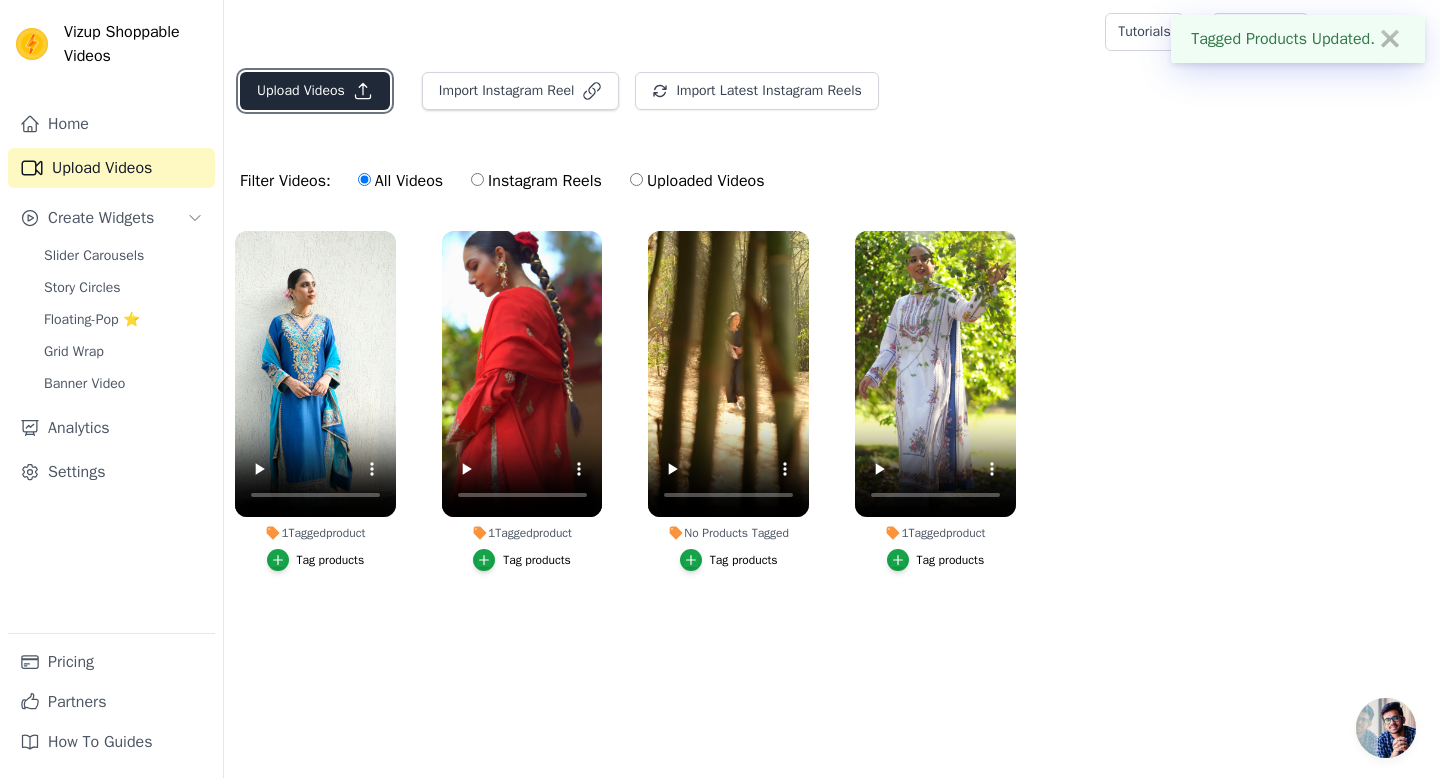 click on "Upload Videos" at bounding box center (315, 91) 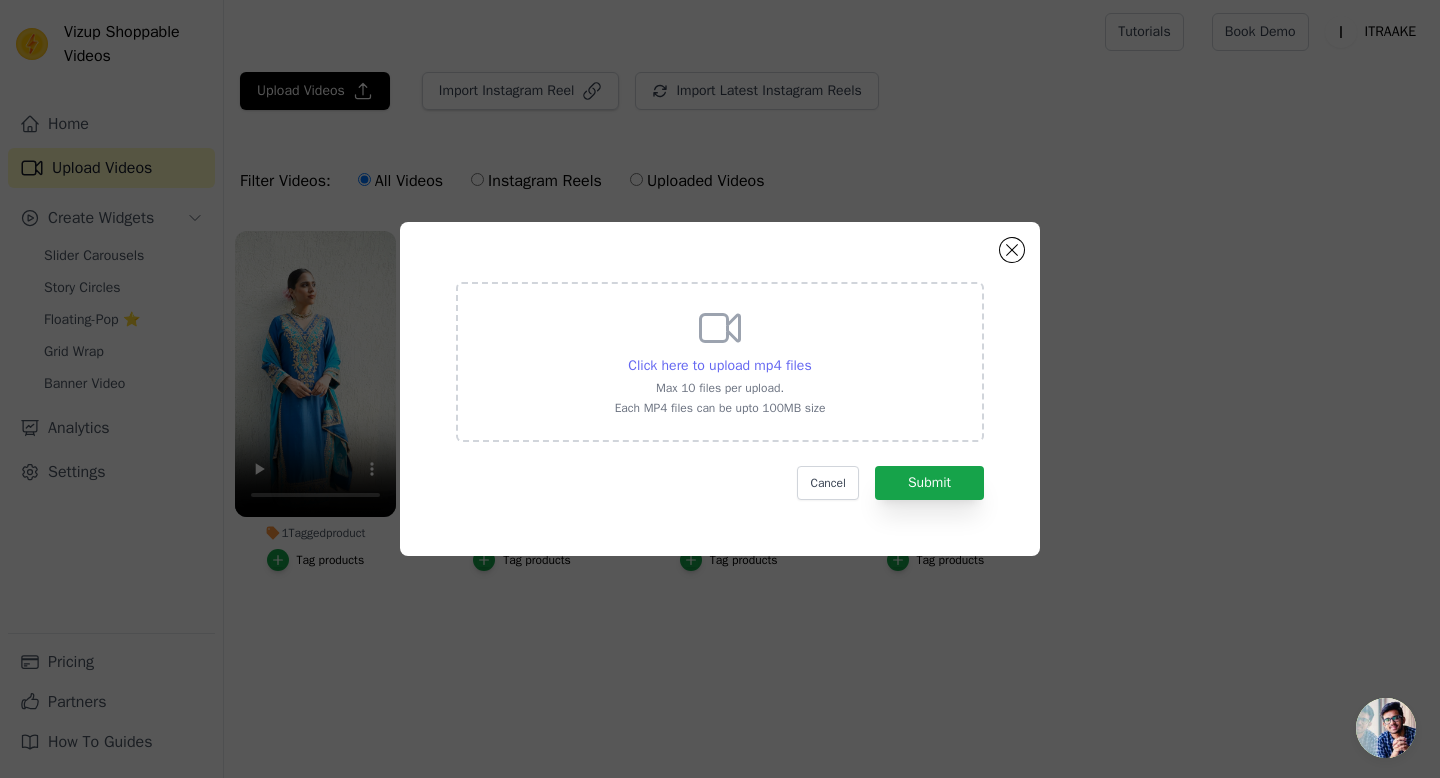click on "Click here to upload mp4 files" at bounding box center (719, 365) 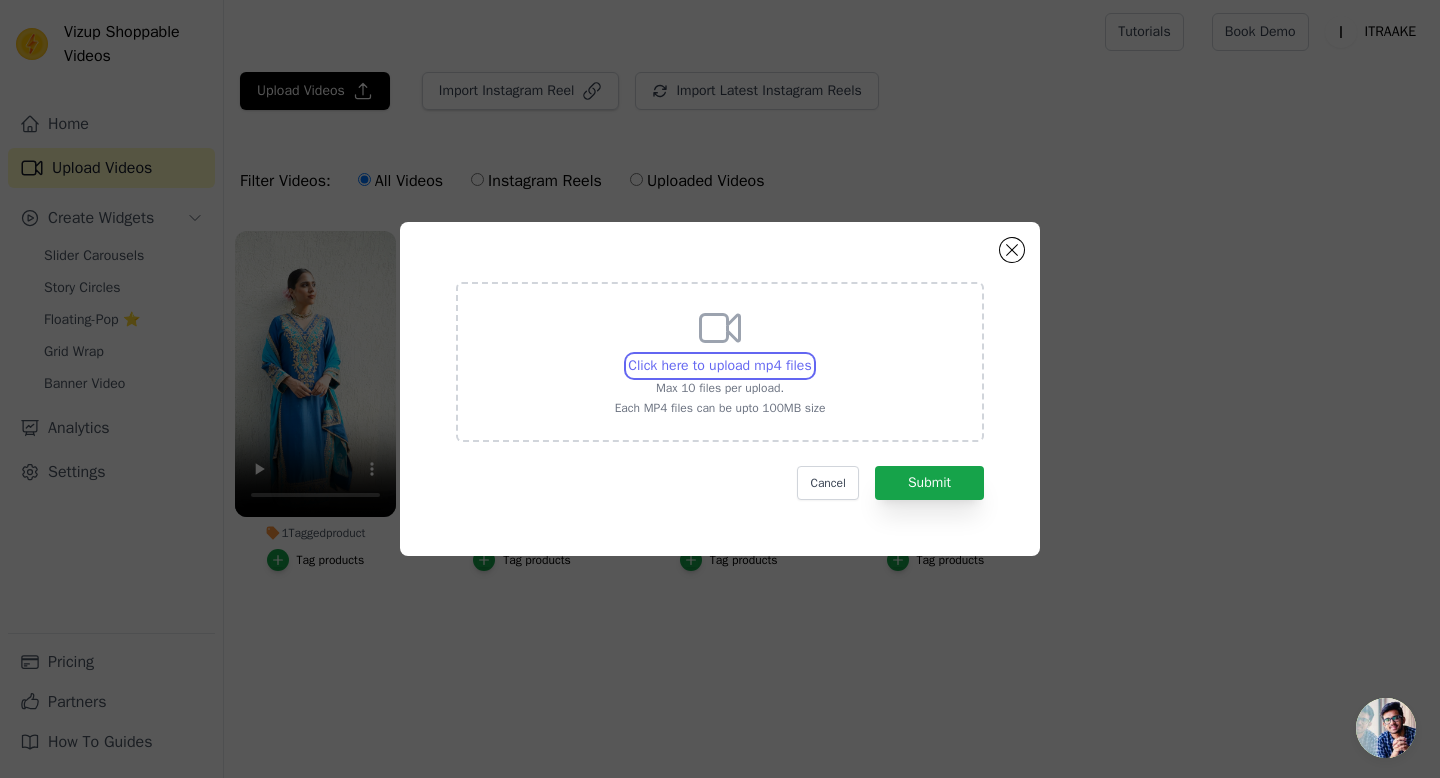 type on "C:\fakepath\outfit-13.mp4" 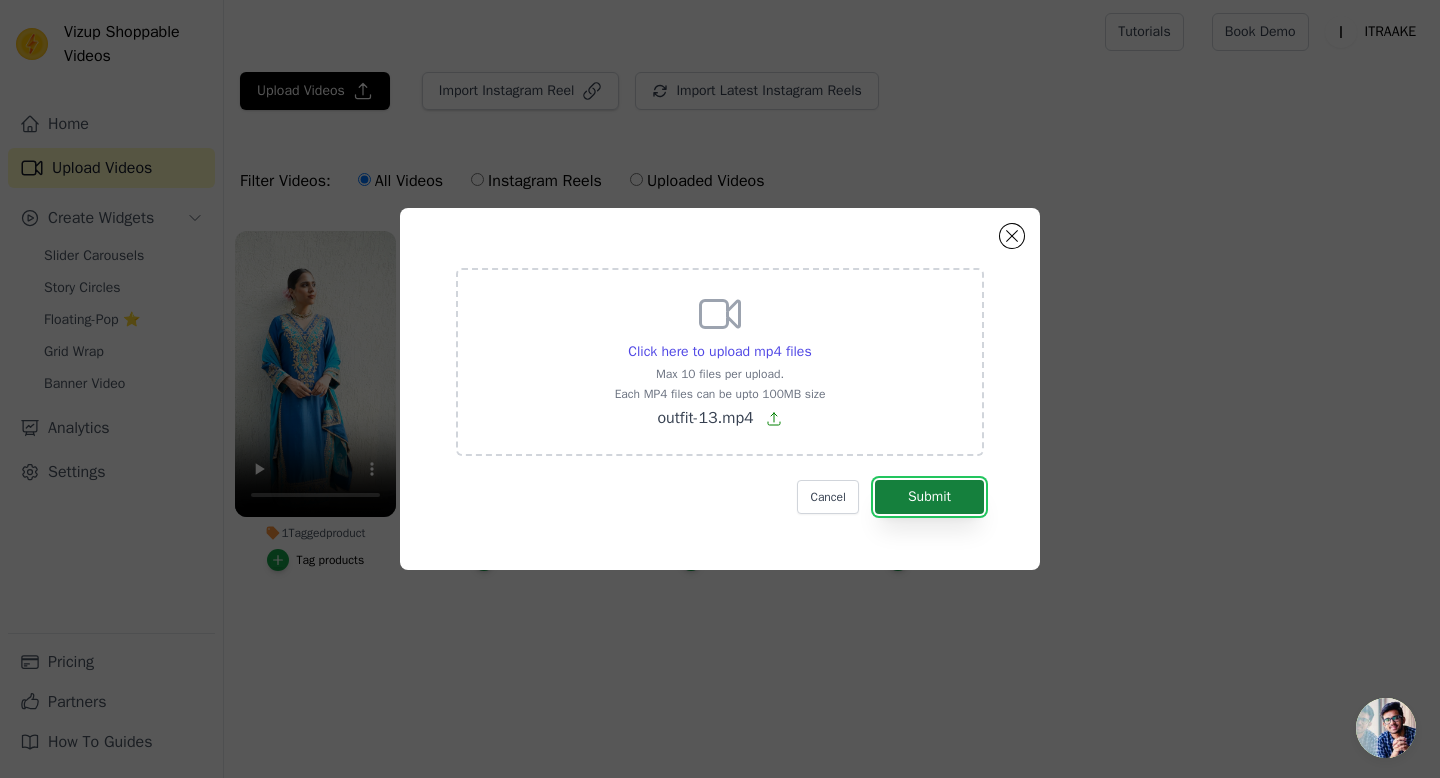 click on "Submit" at bounding box center (929, 497) 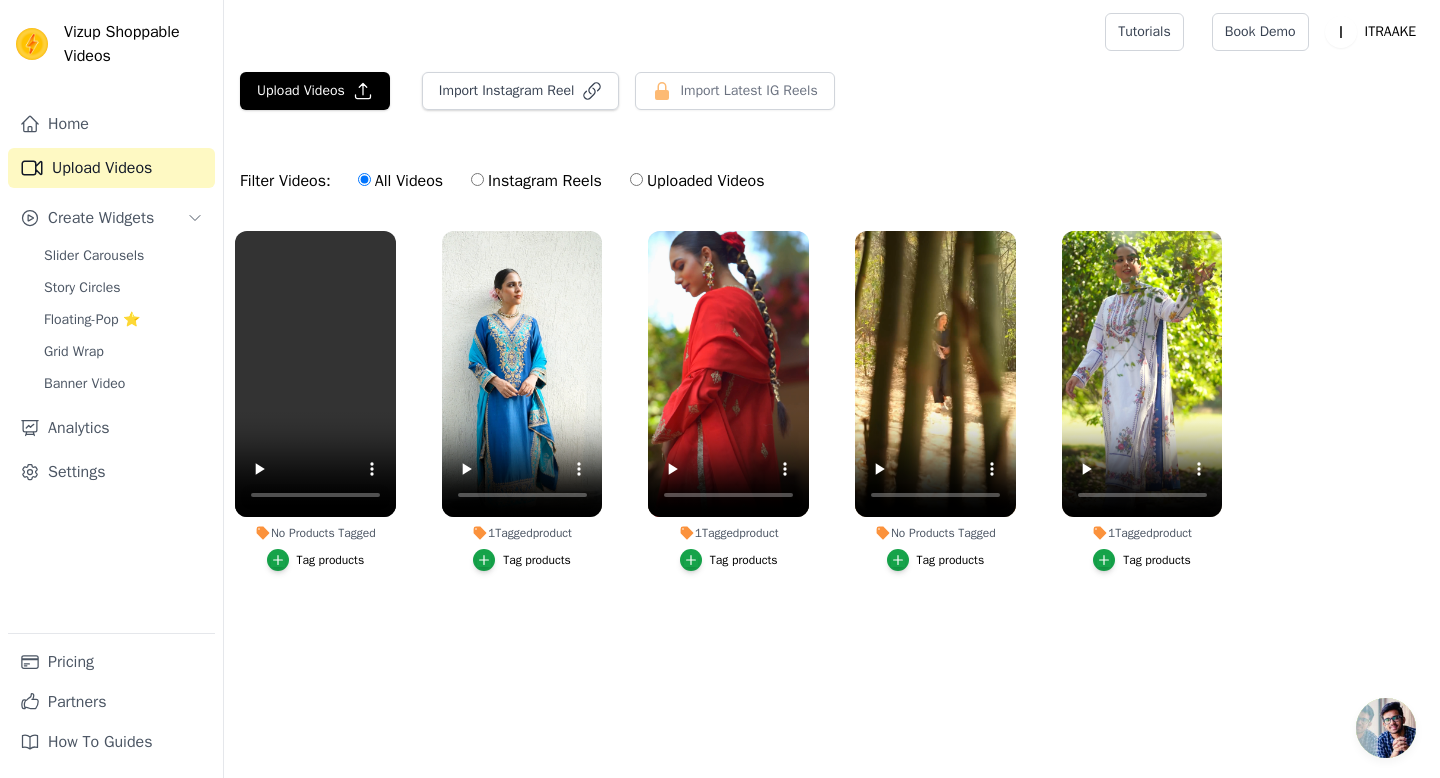 scroll, scrollTop: 0, scrollLeft: 0, axis: both 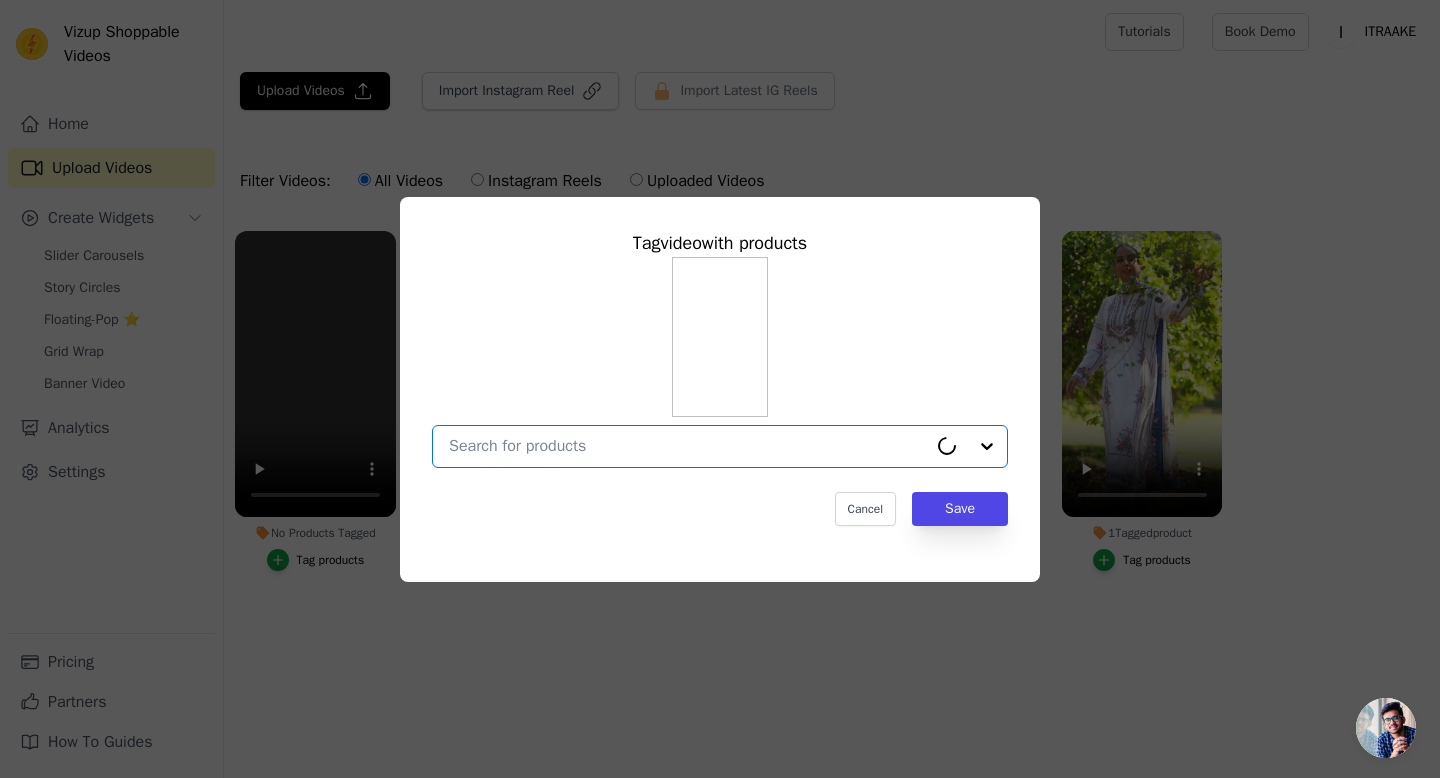 click on "No Products Tagged     Tag  video  with products       Option undefined, selected.   Select is focused, type to refine list, press down to open the menu.                   Cancel   Save     Tag products" at bounding box center [688, 446] 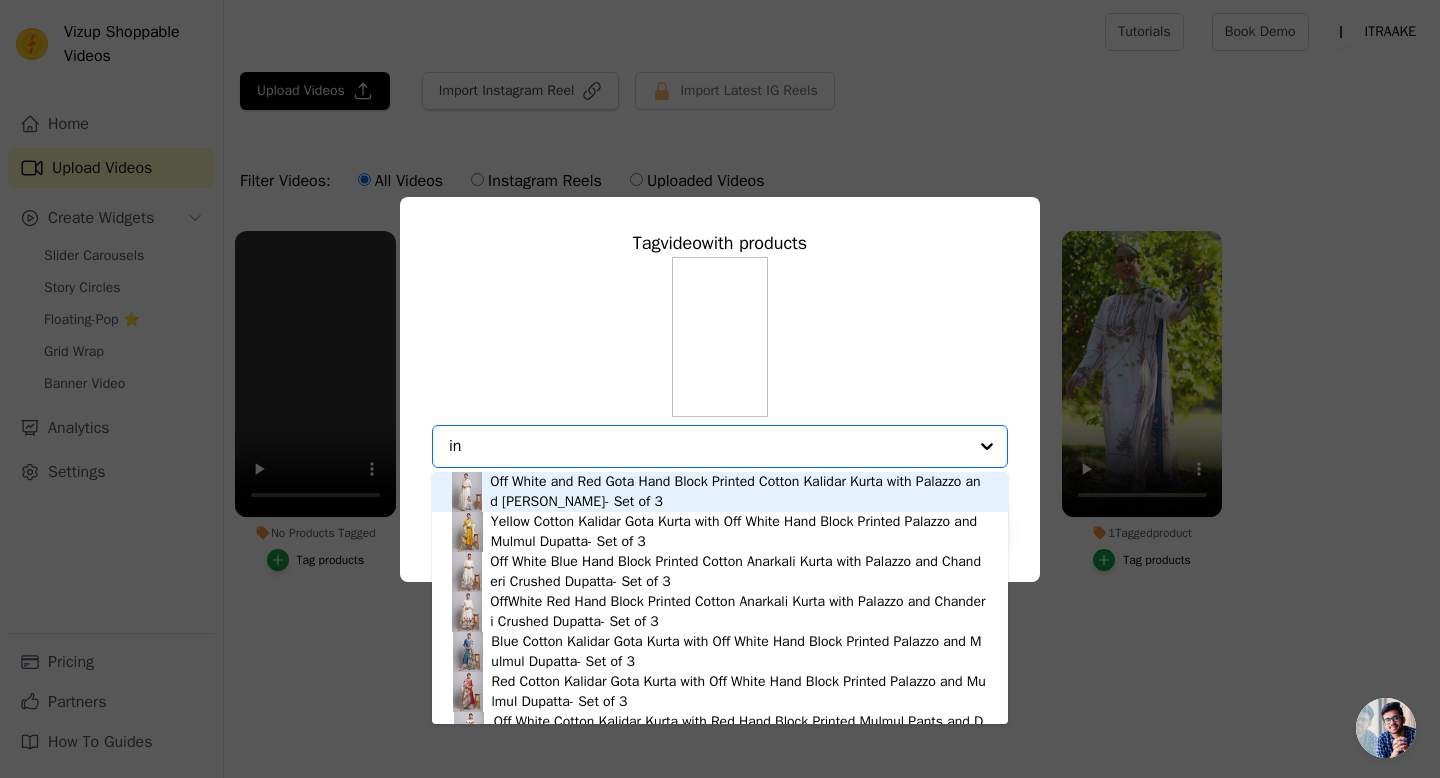 type on "ina" 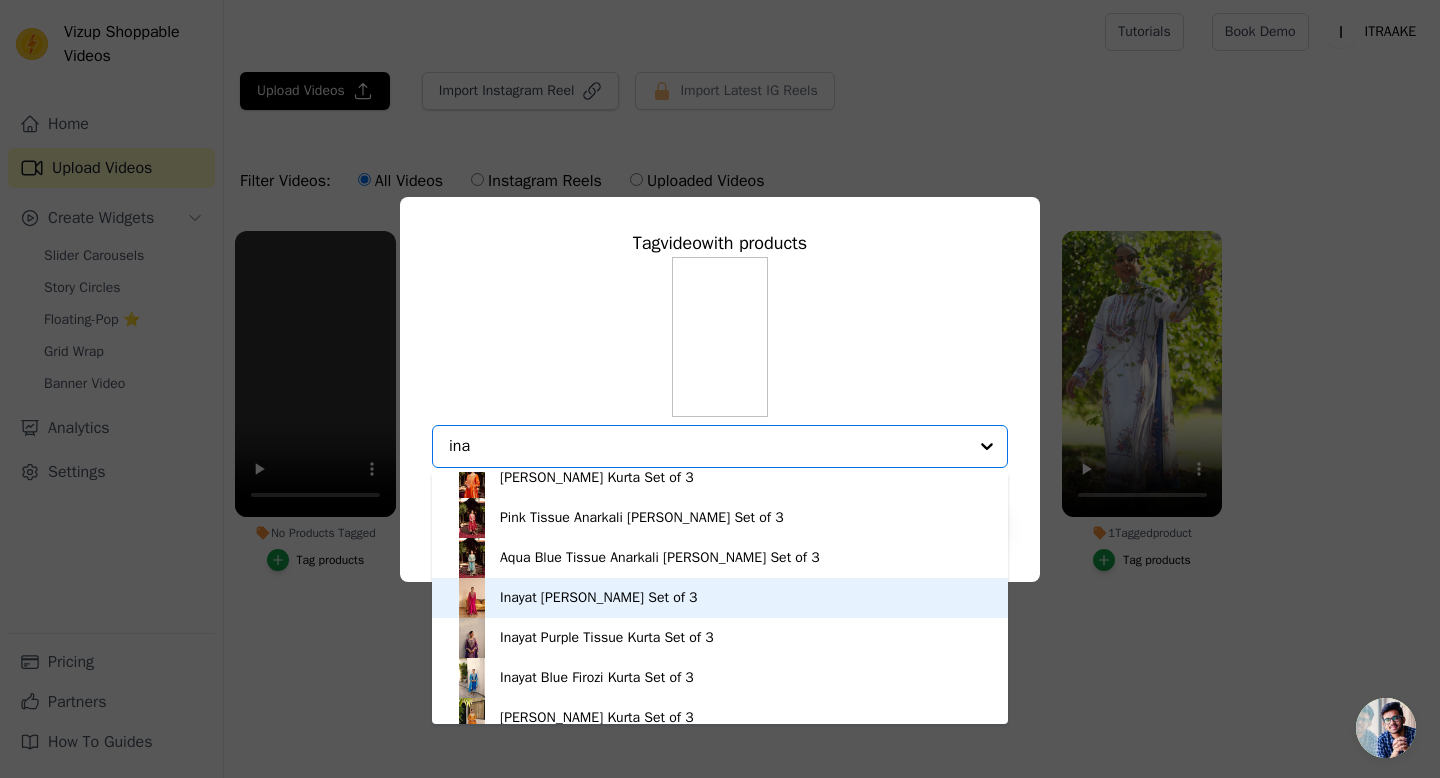 scroll, scrollTop: 181, scrollLeft: 0, axis: vertical 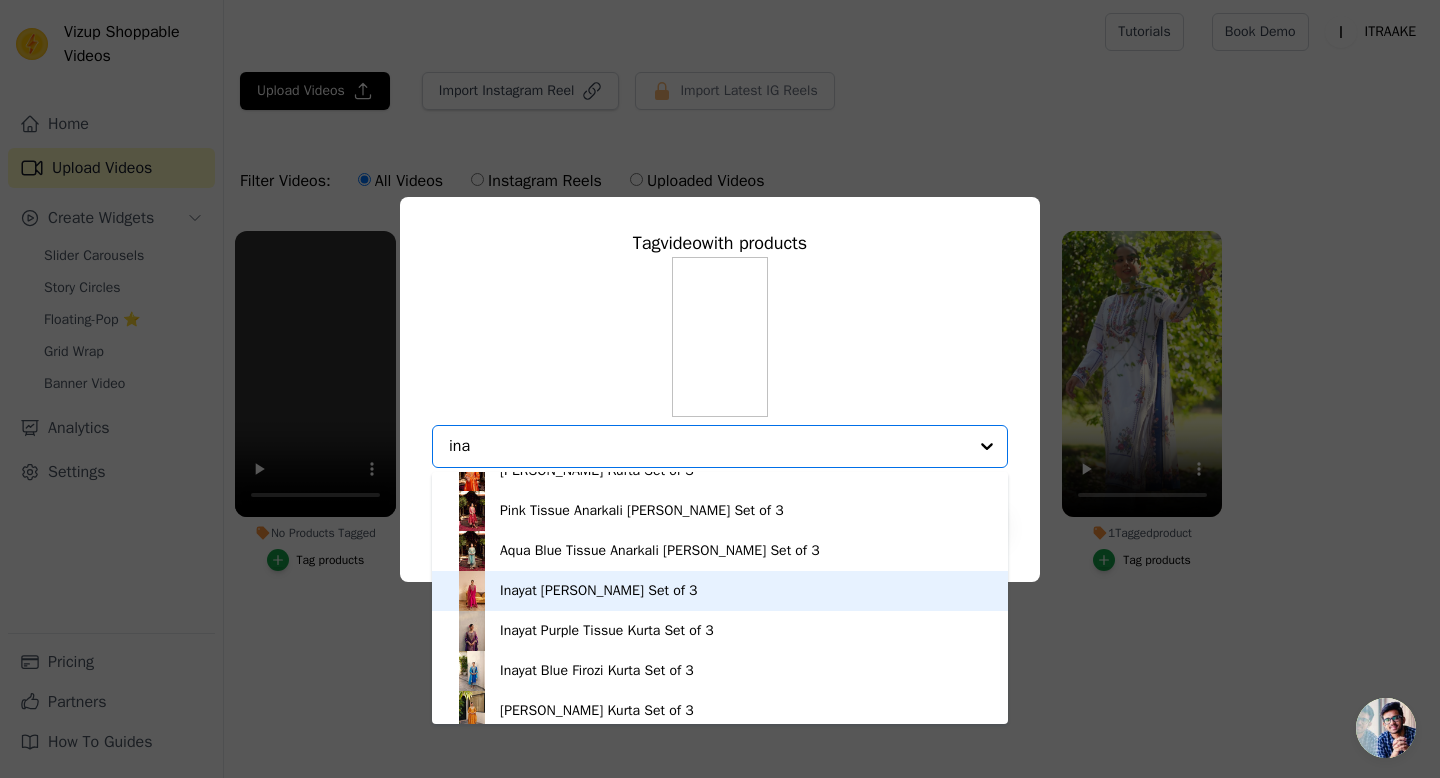click on "Inayat Fushisa Kurta Set of 3" at bounding box center [598, 591] 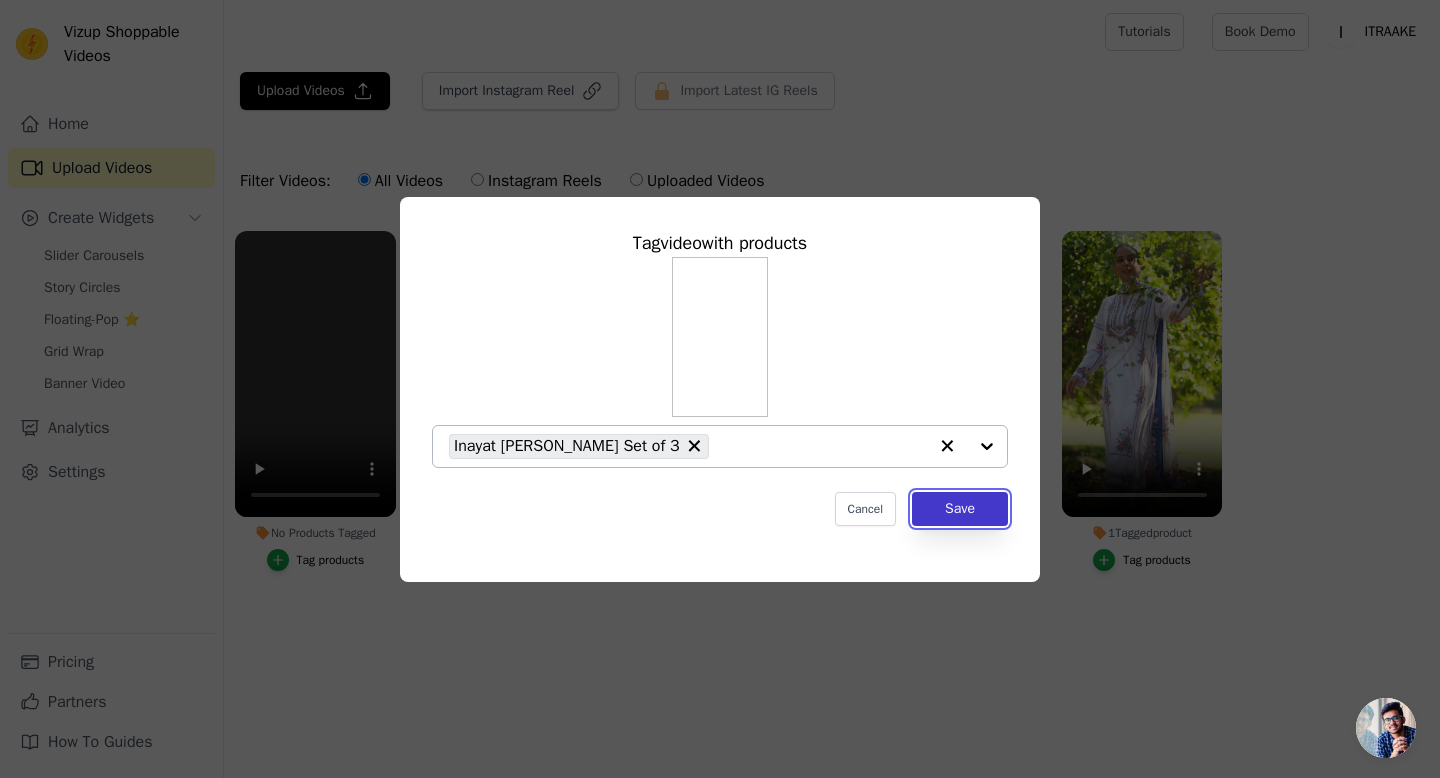 click on "Save" at bounding box center (960, 509) 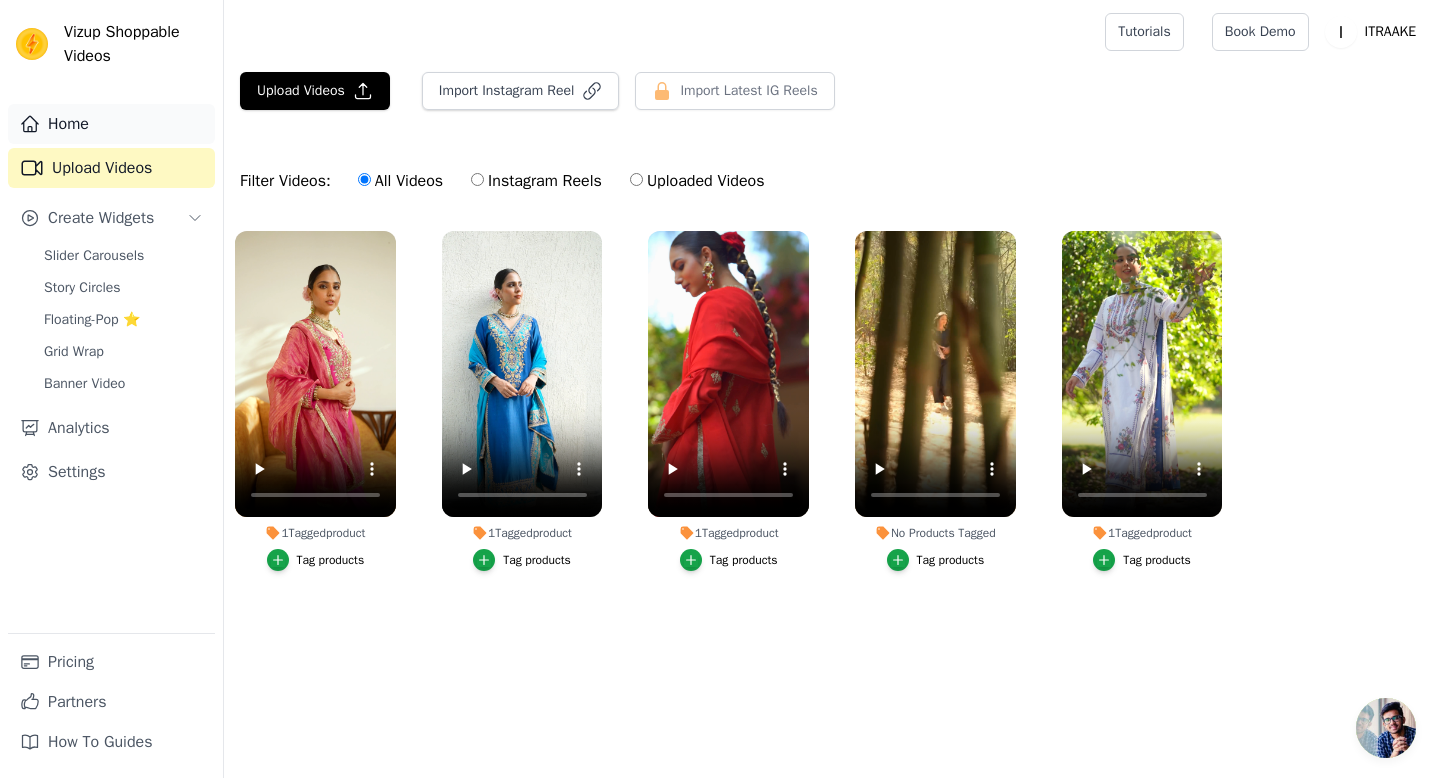 click 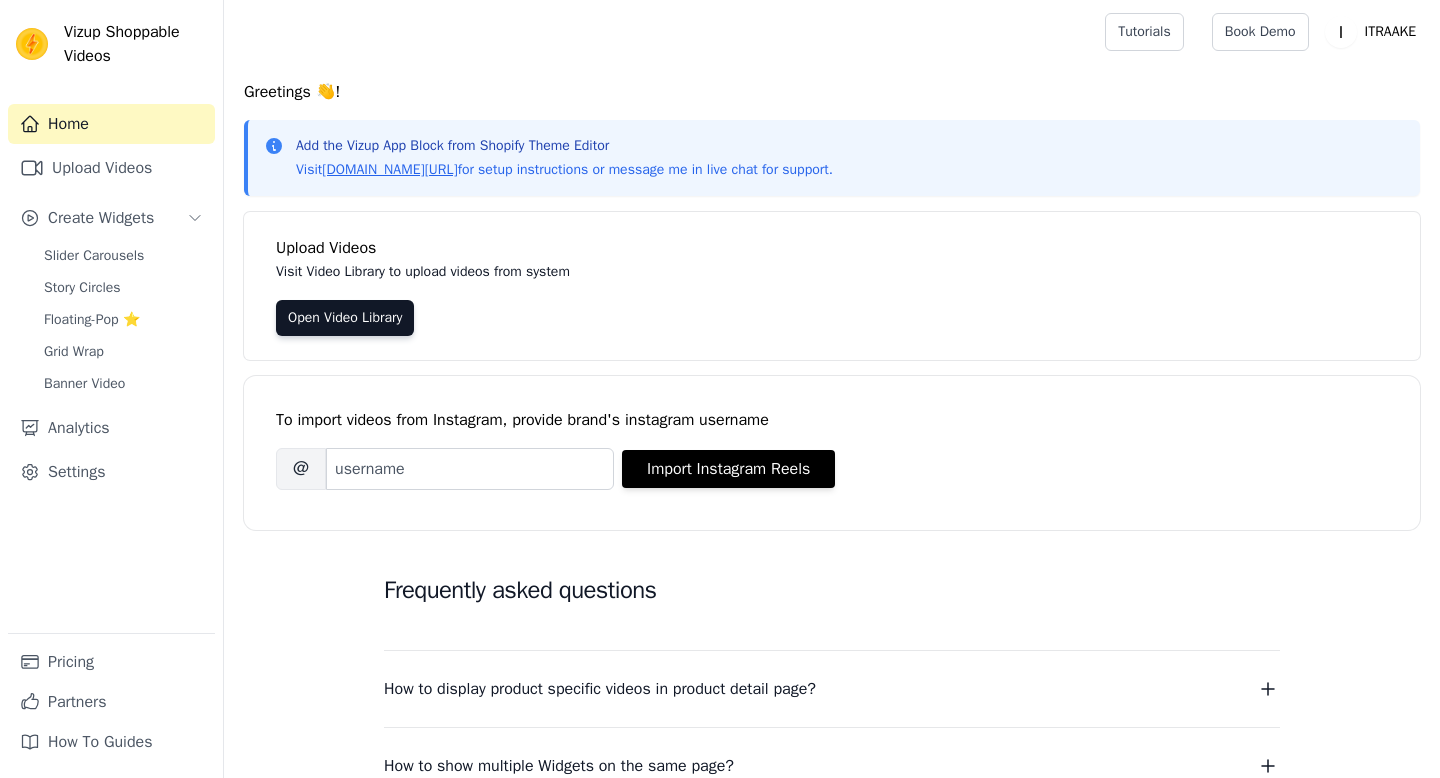 scroll, scrollTop: 0, scrollLeft: 0, axis: both 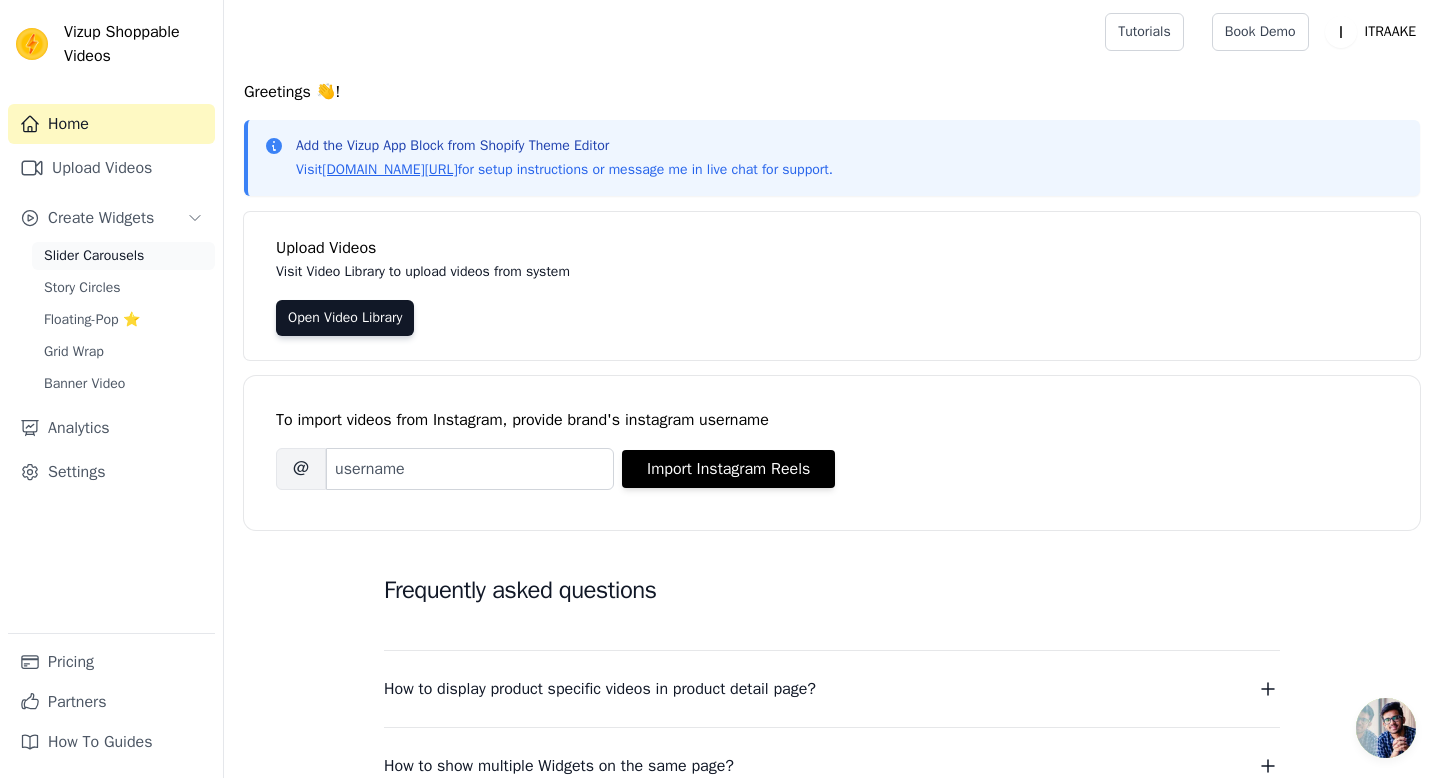 click on "Slider Carousels" at bounding box center (94, 256) 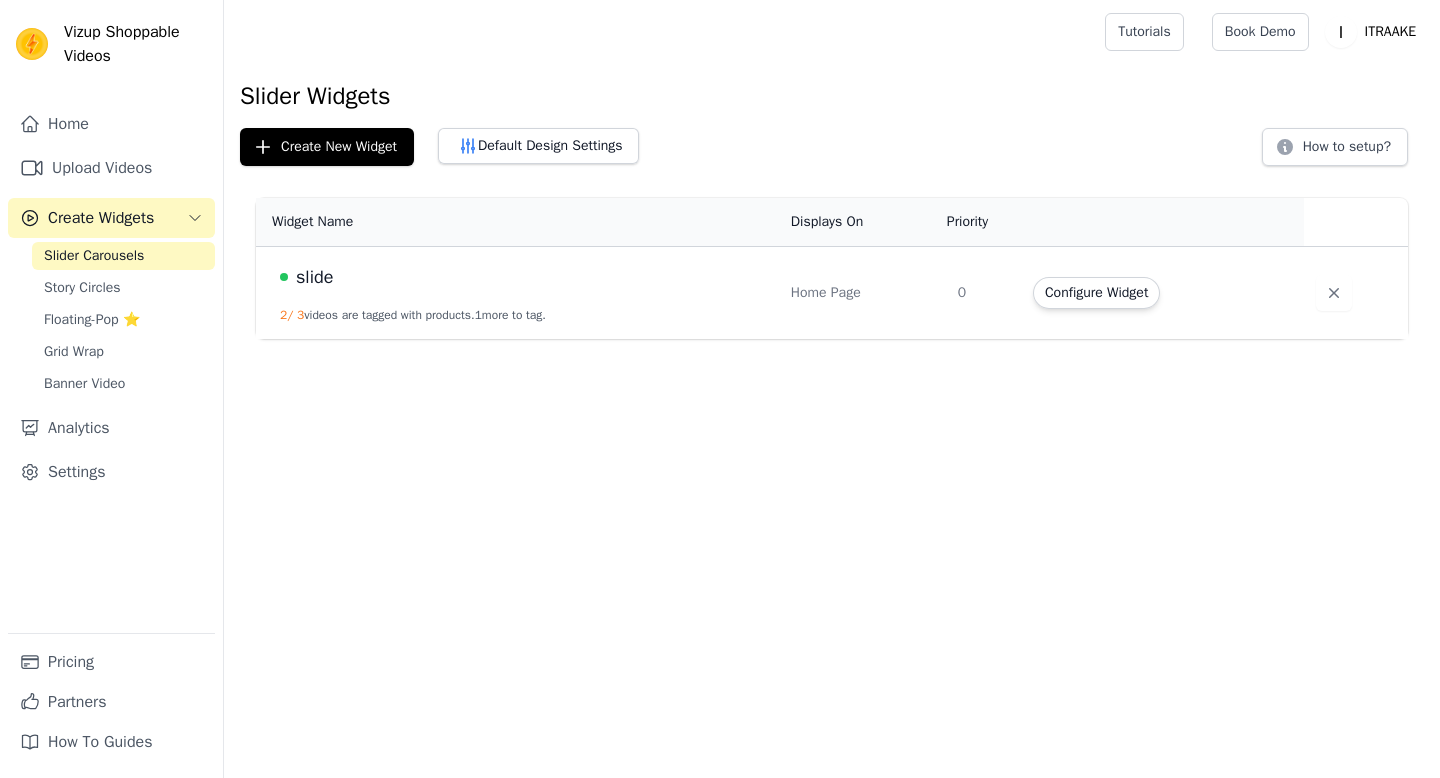 scroll, scrollTop: 0, scrollLeft: 0, axis: both 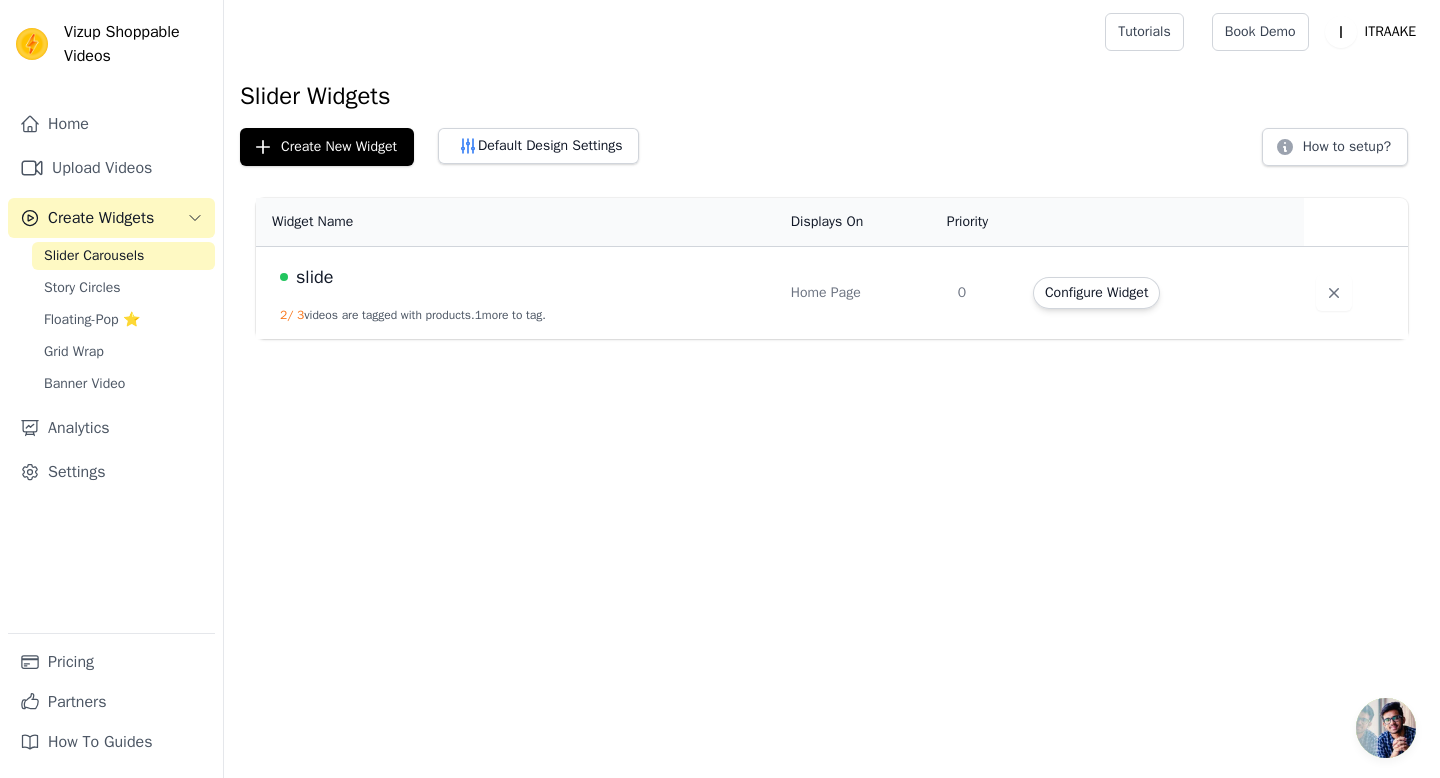 click on "2  /   3  videos are tagged with products.
1  more to tag." at bounding box center [413, 315] 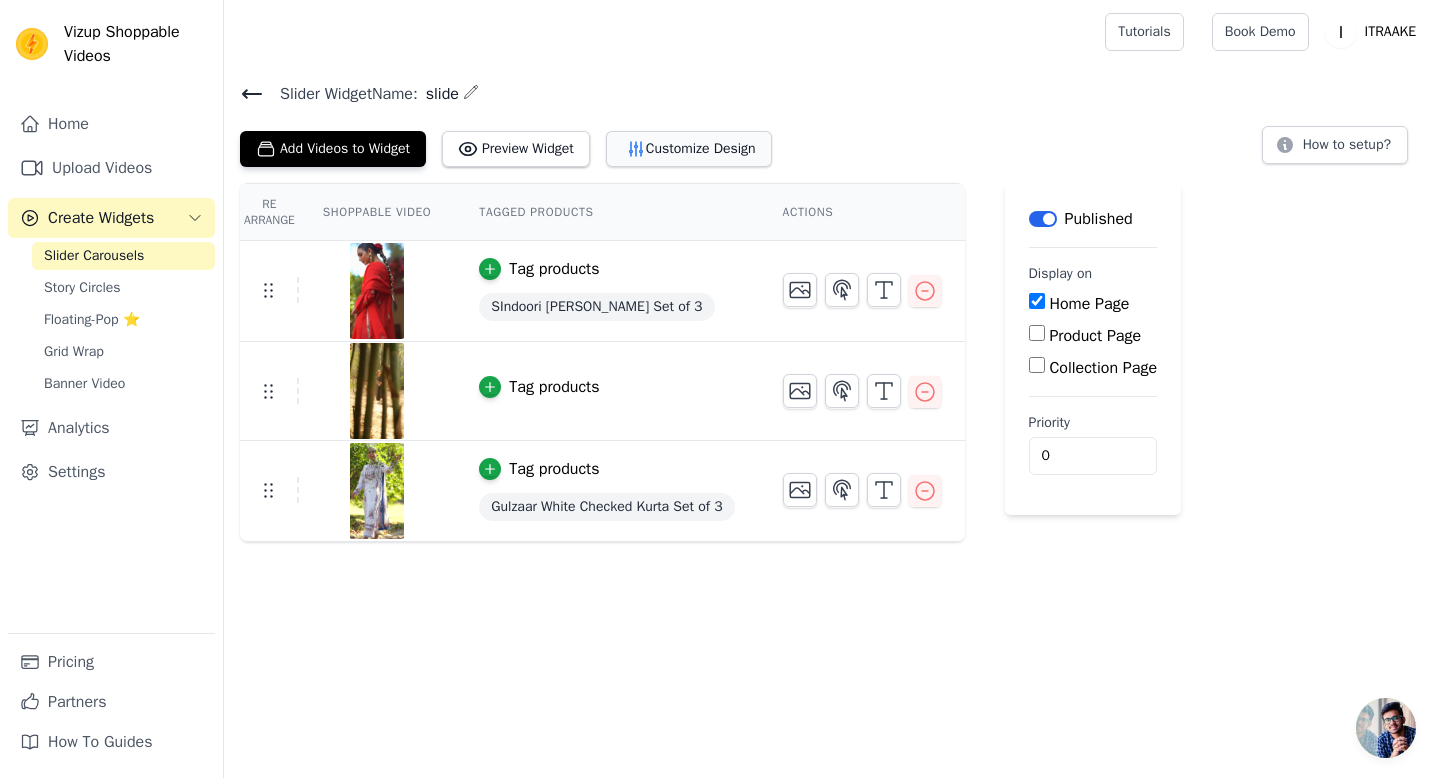 click on "Customize Design" at bounding box center (689, 149) 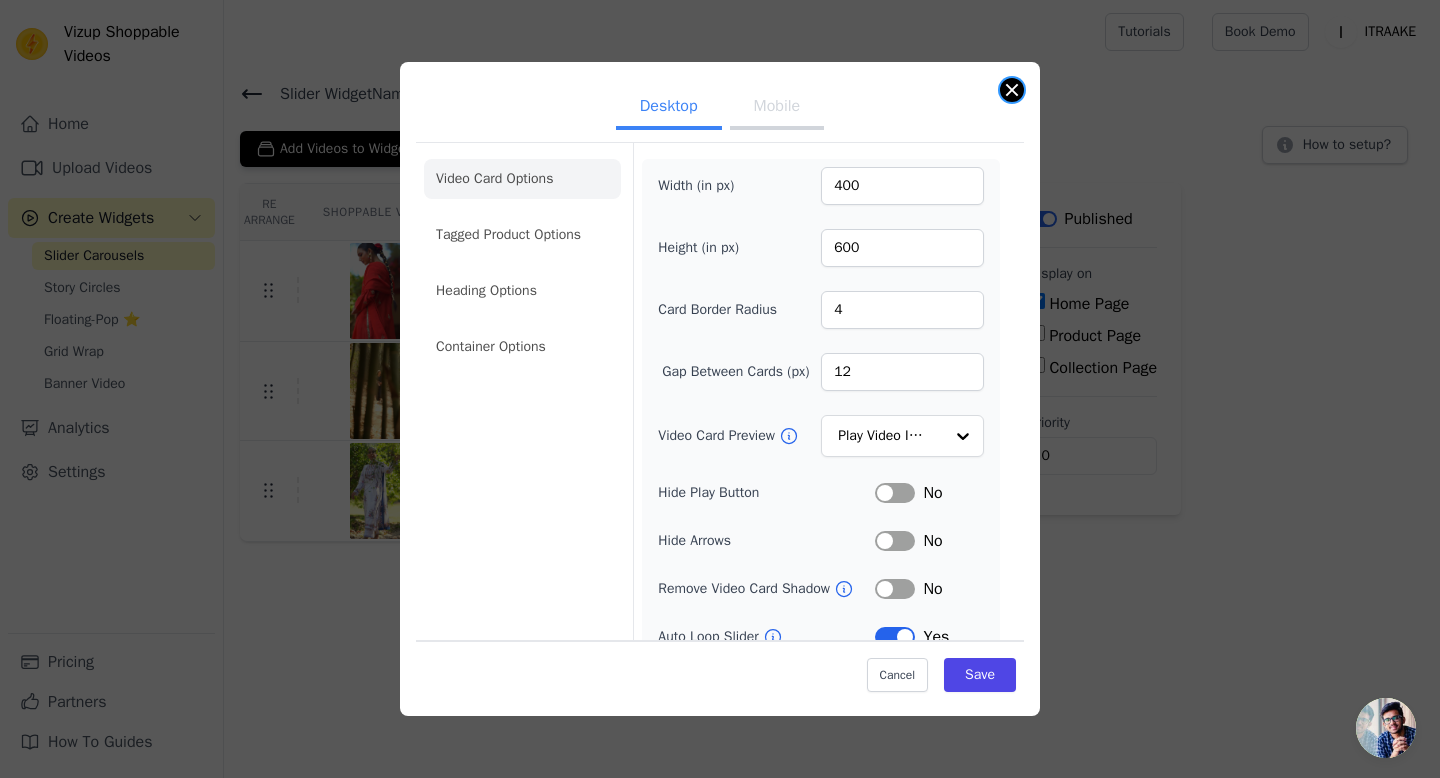 click at bounding box center [1012, 90] 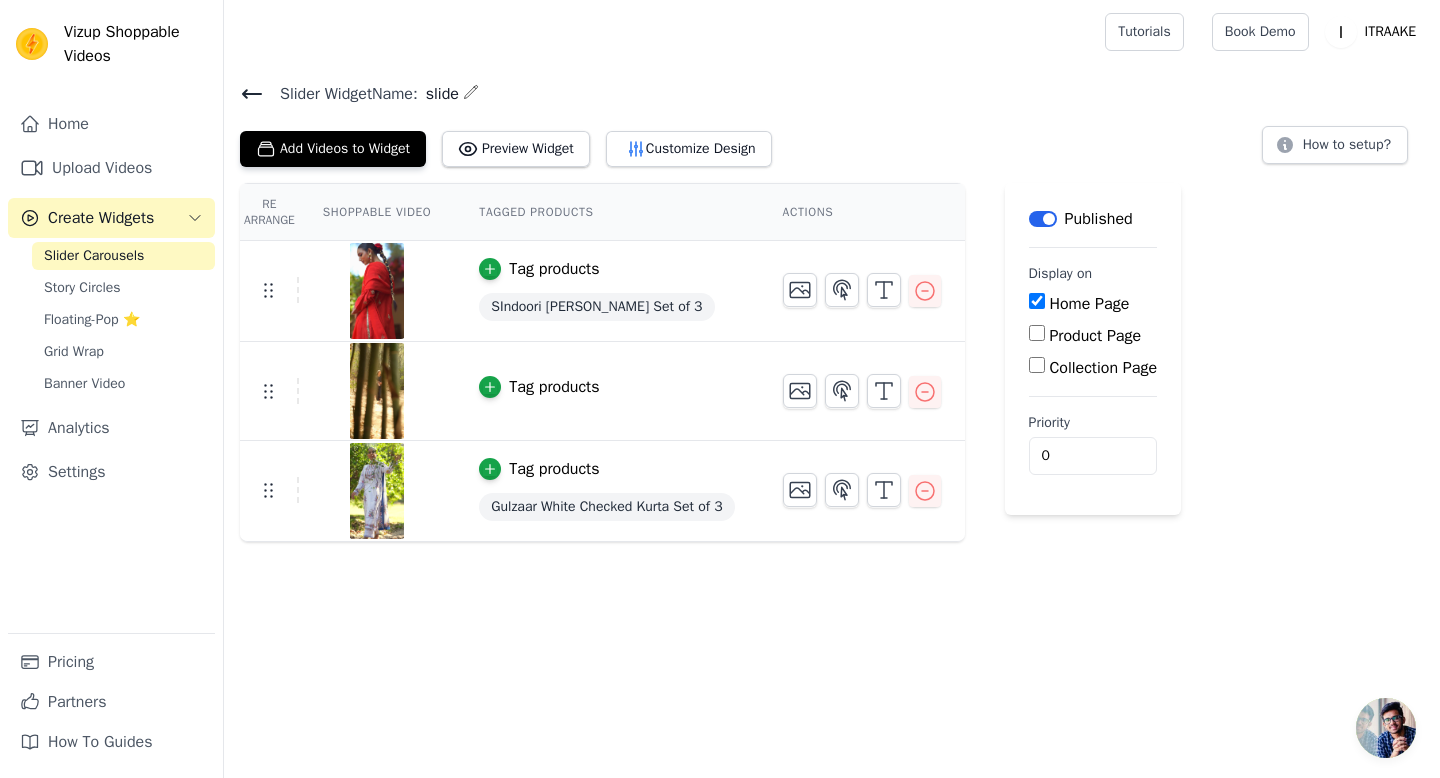 click on "Shoppable Video" at bounding box center [377, 212] 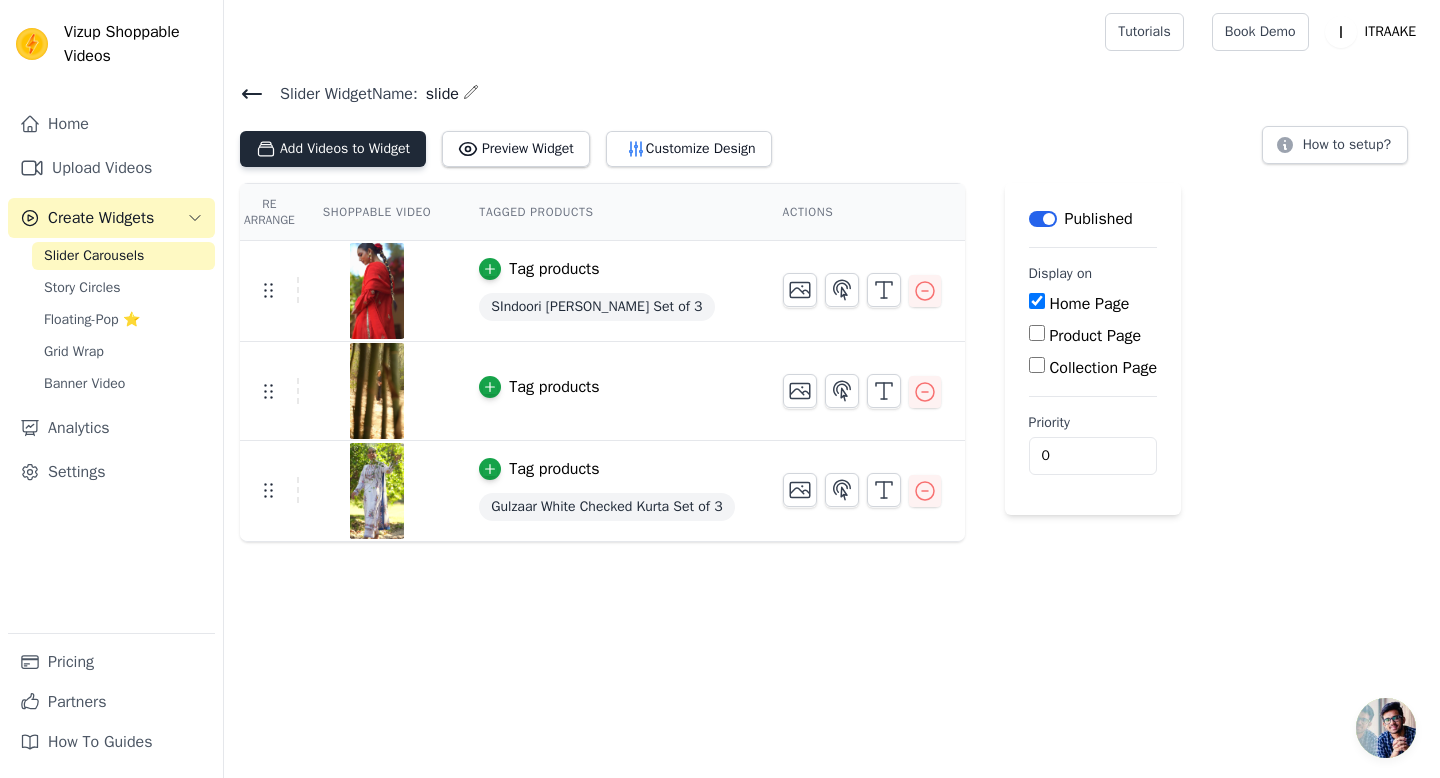 click on "Add Videos to Widget" at bounding box center [333, 149] 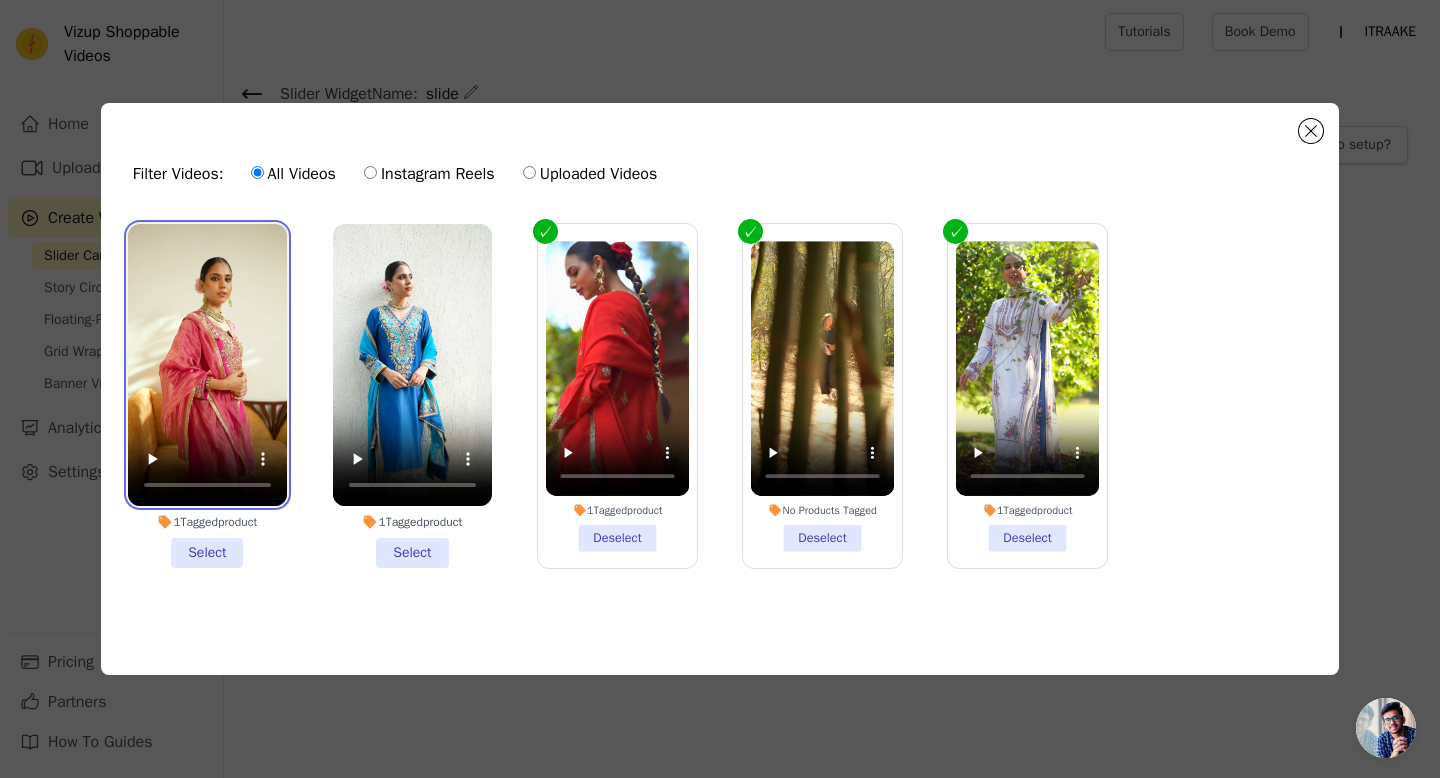 click at bounding box center (207, 365) 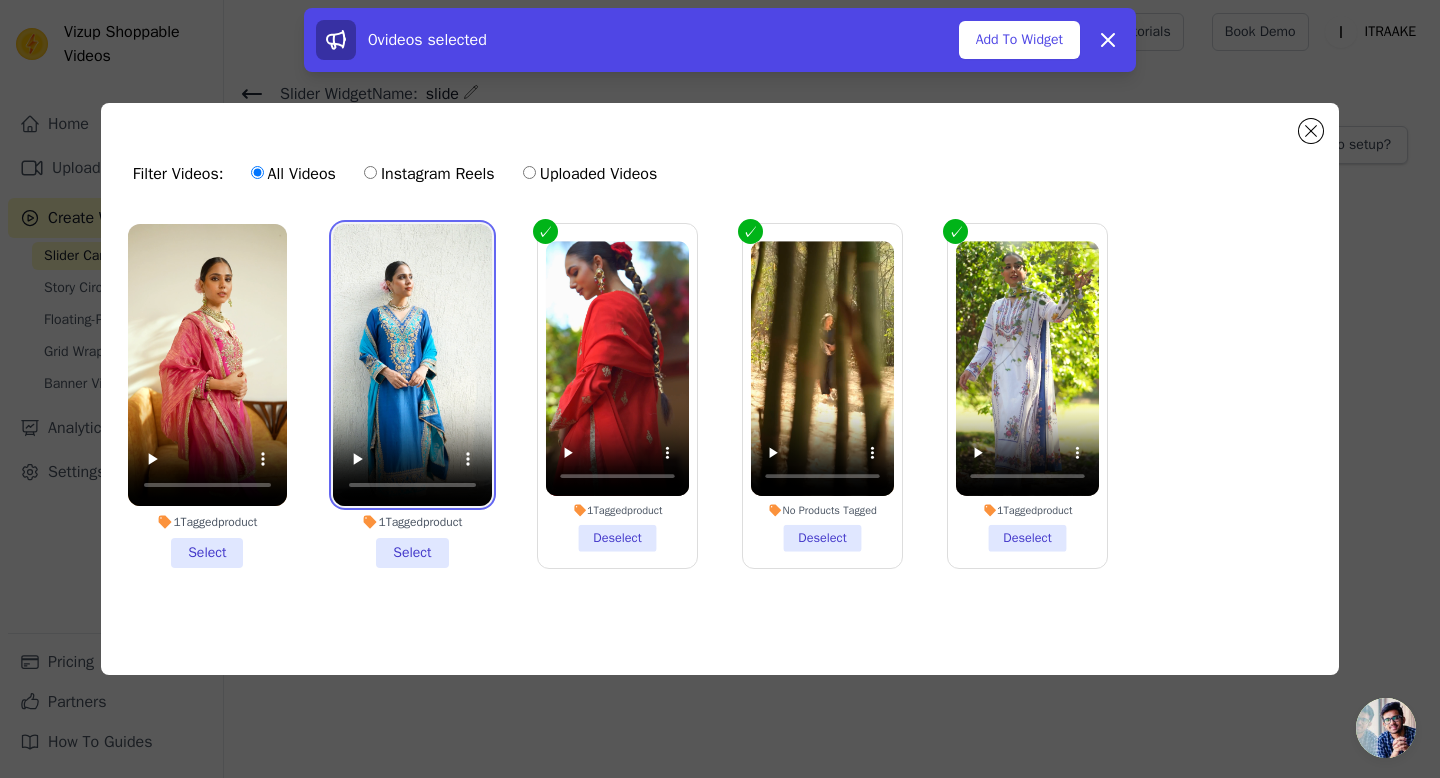 click at bounding box center [412, 365] 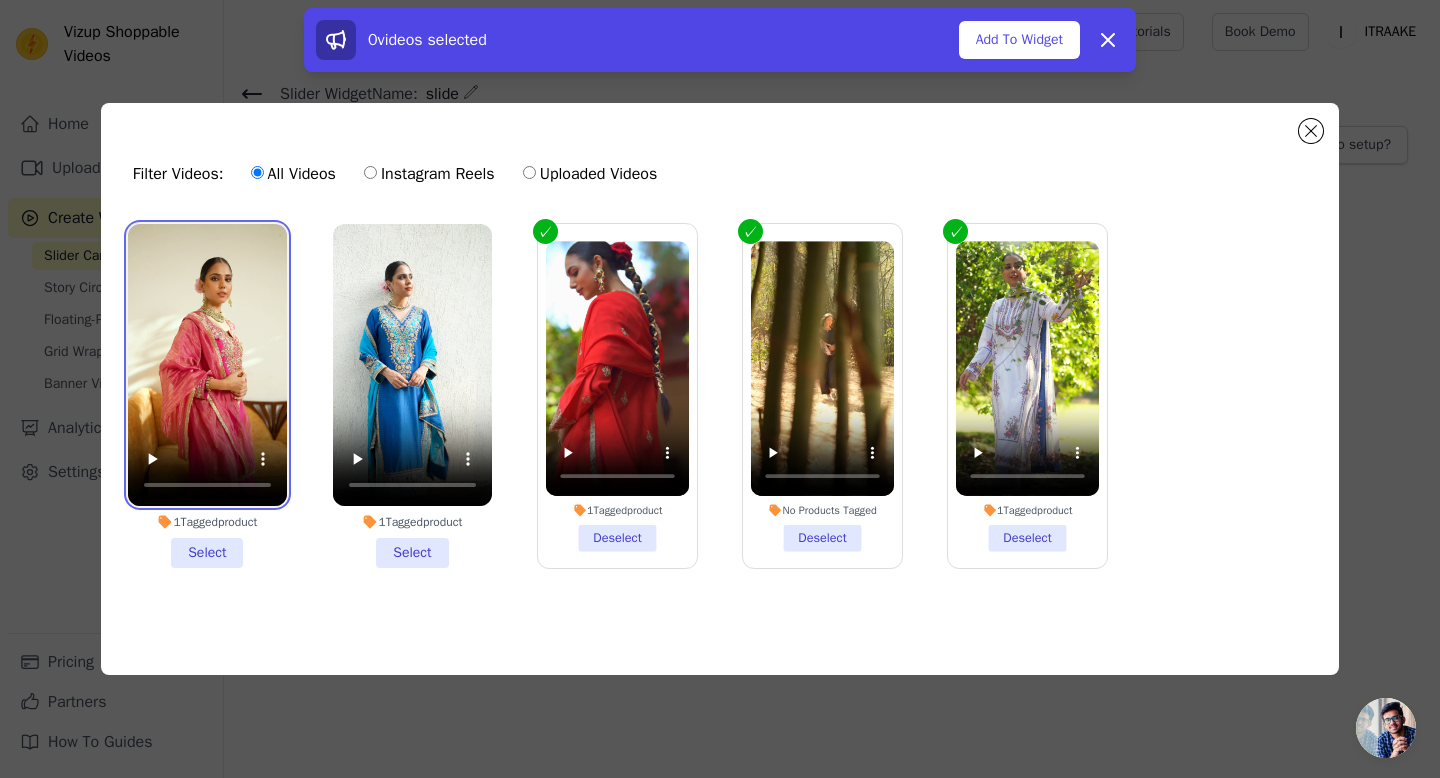 click at bounding box center [207, 365] 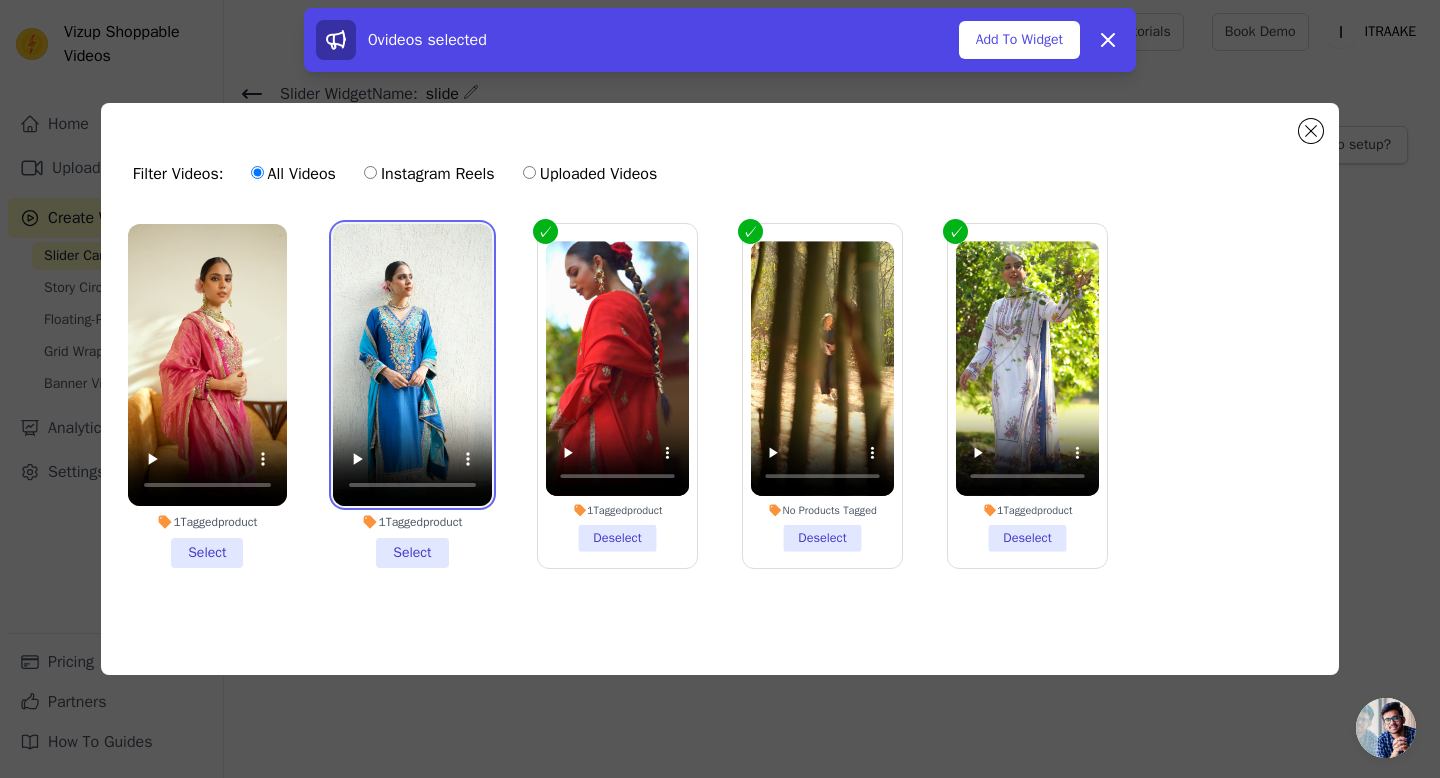click at bounding box center [412, 365] 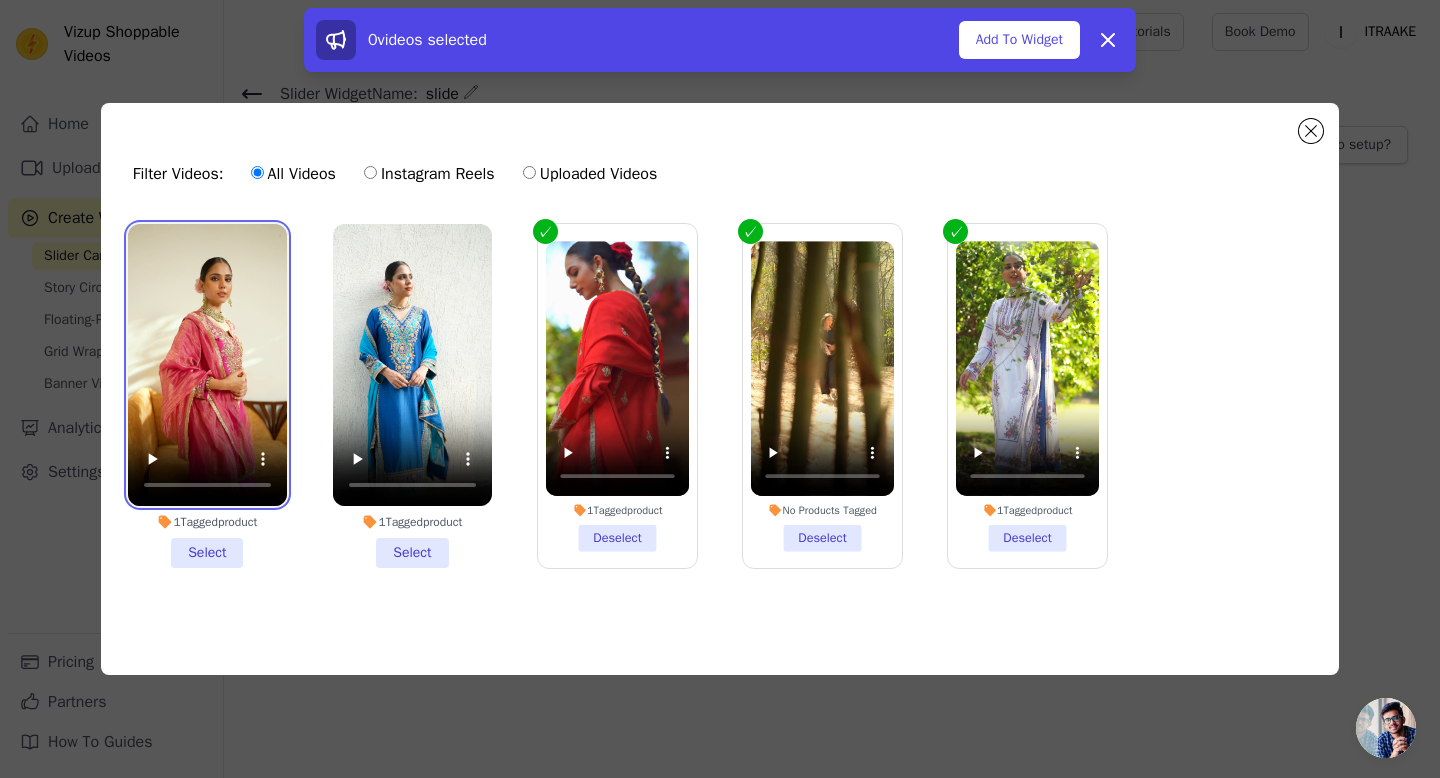click at bounding box center (207, 365) 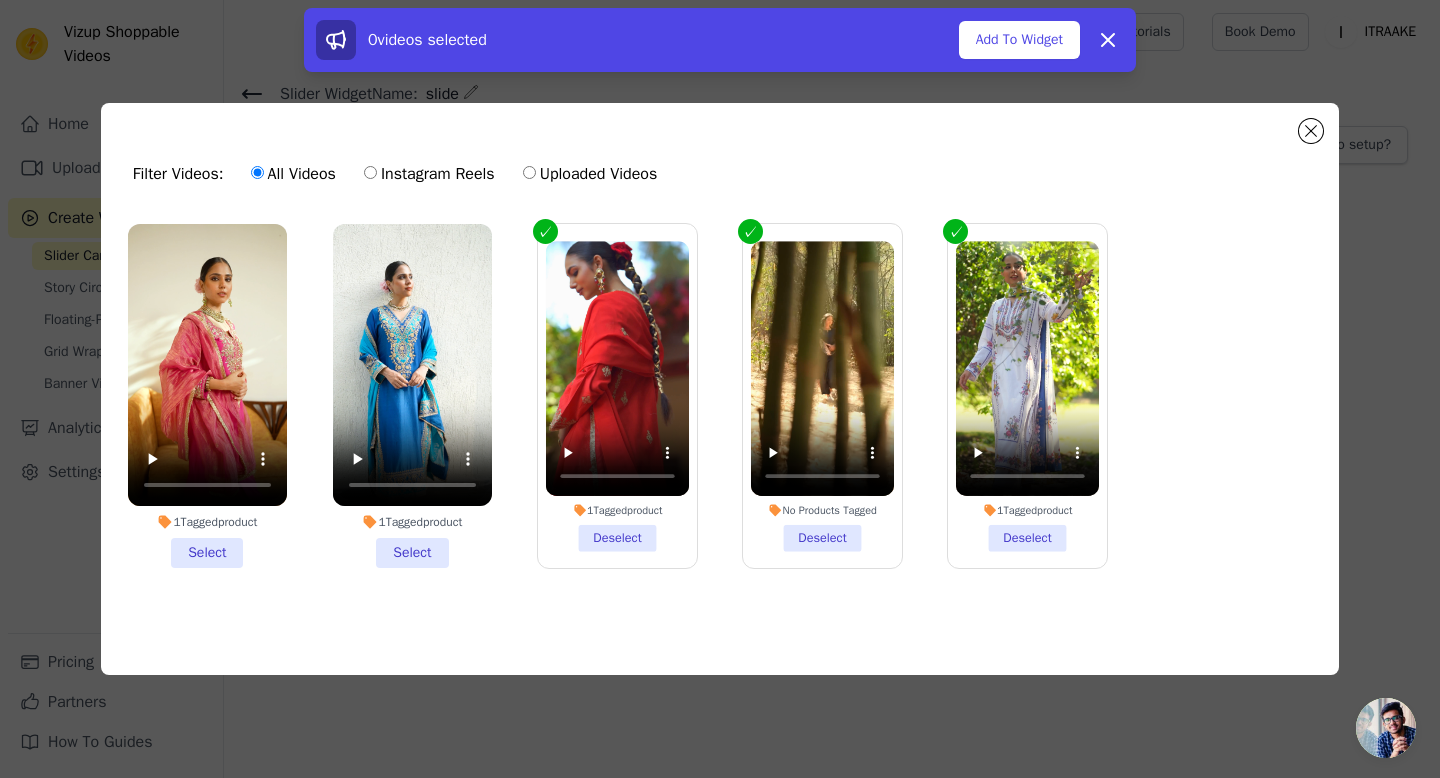 click on "1  Tagged  product     Select" at bounding box center [207, 396] 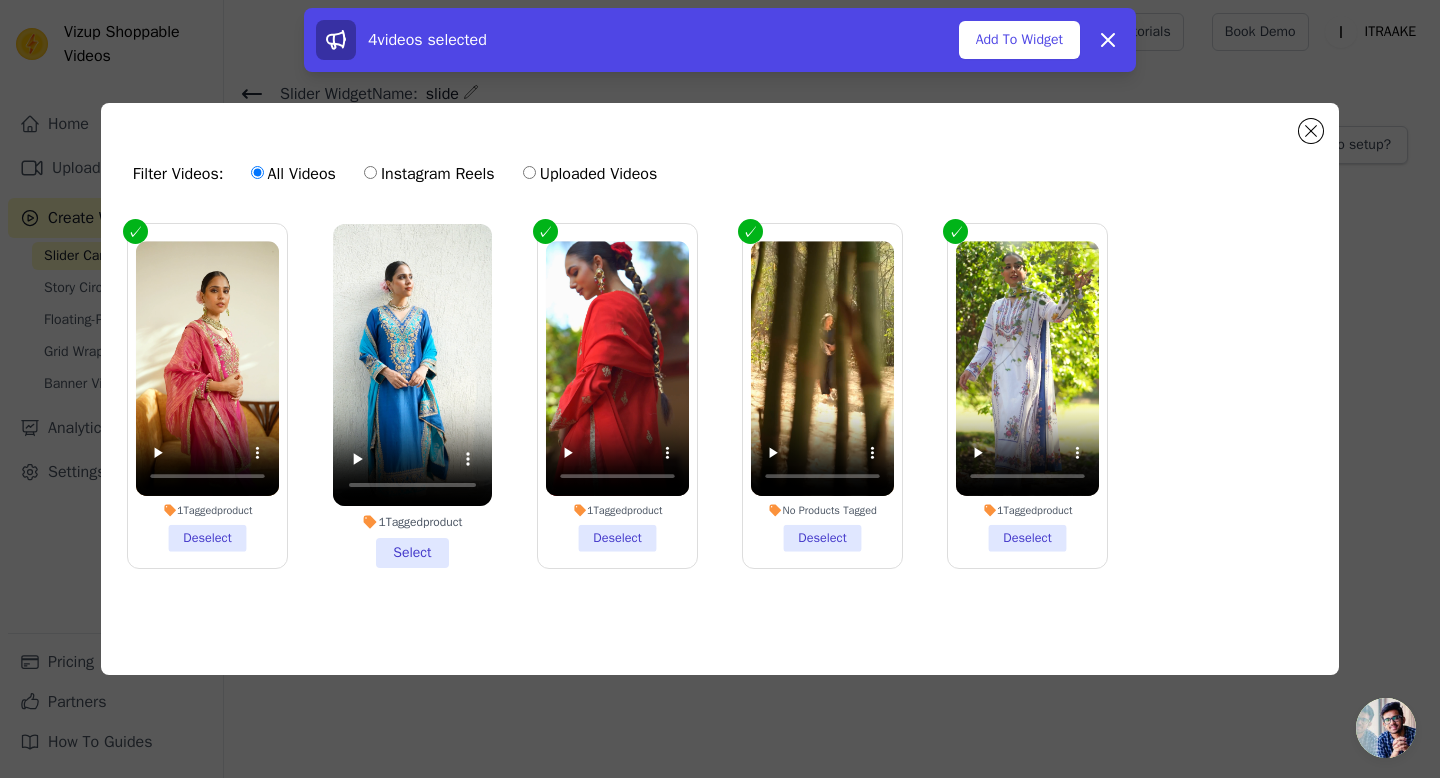 click on "1  Tagged  product     Select" at bounding box center [412, 396] 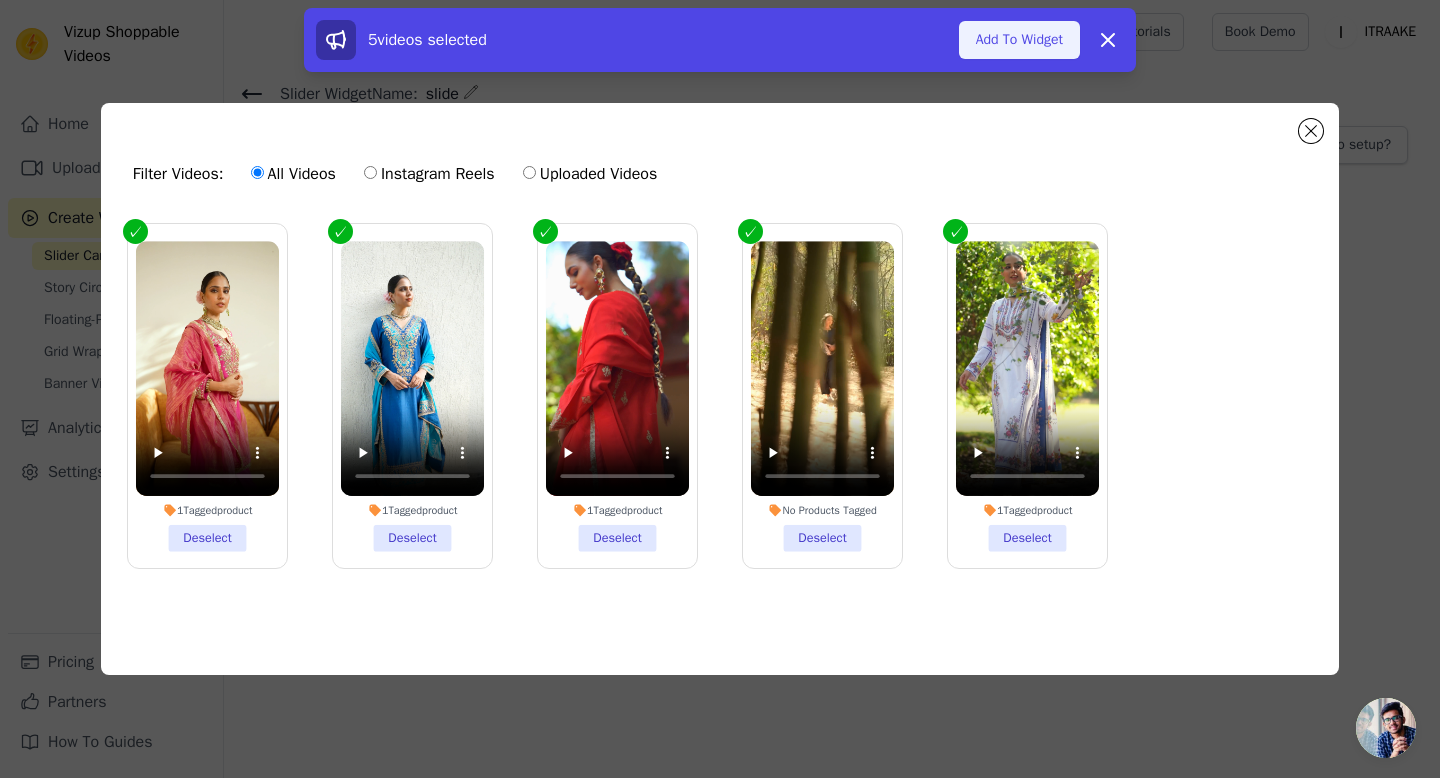 click on "Add To Widget" at bounding box center (1019, 40) 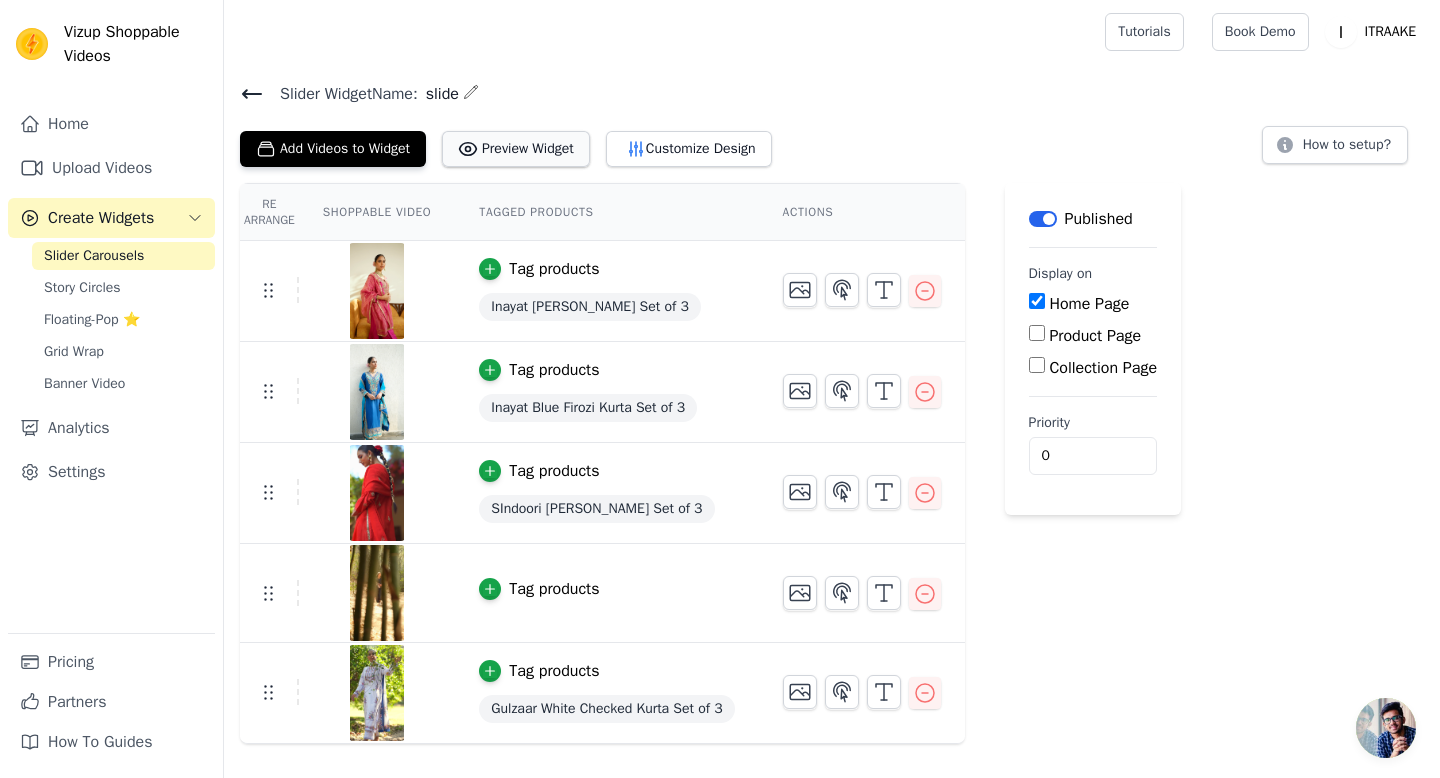 click on "Preview Widget" at bounding box center [516, 149] 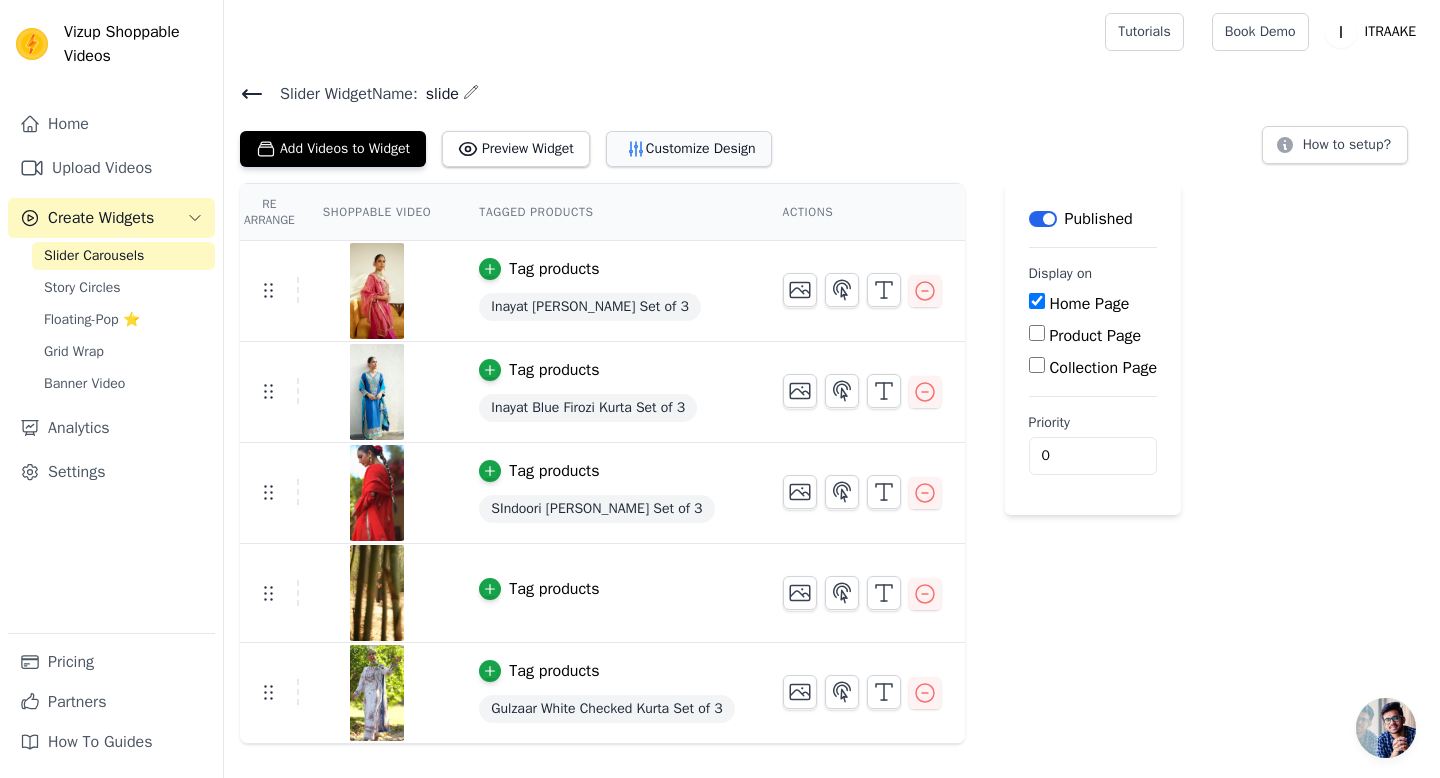 click on "Customize Design" at bounding box center [689, 149] 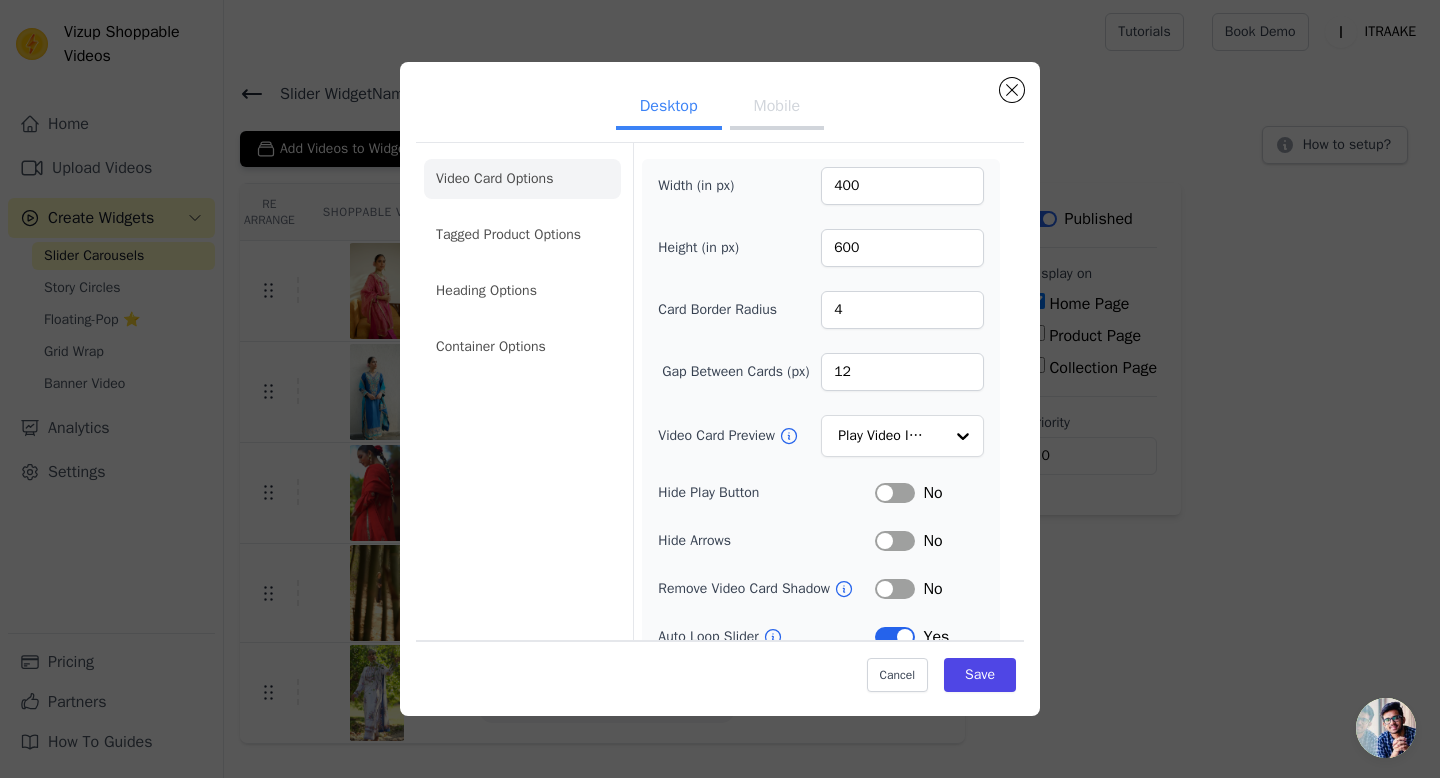 click on "Mobile" at bounding box center [777, 108] 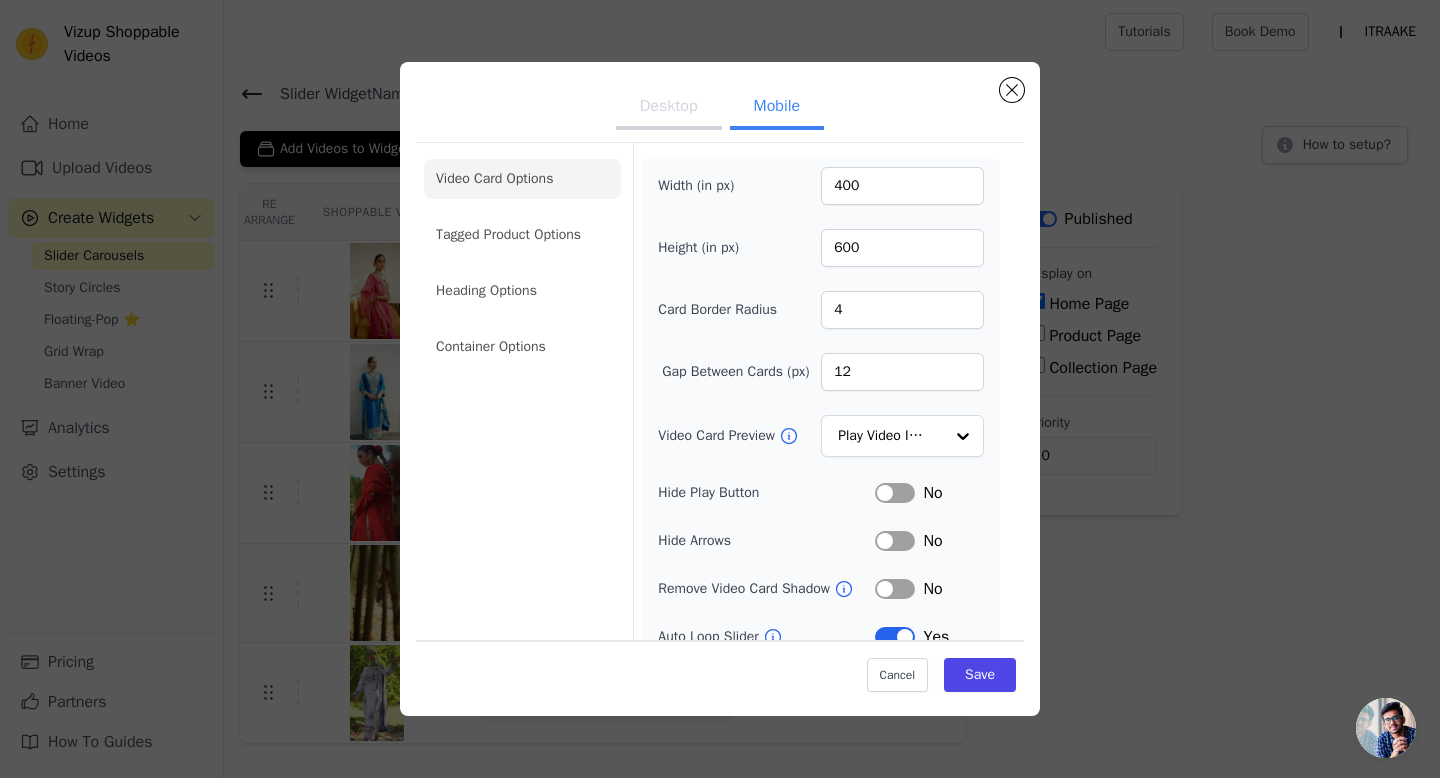 click on "Desktop" at bounding box center [669, 108] 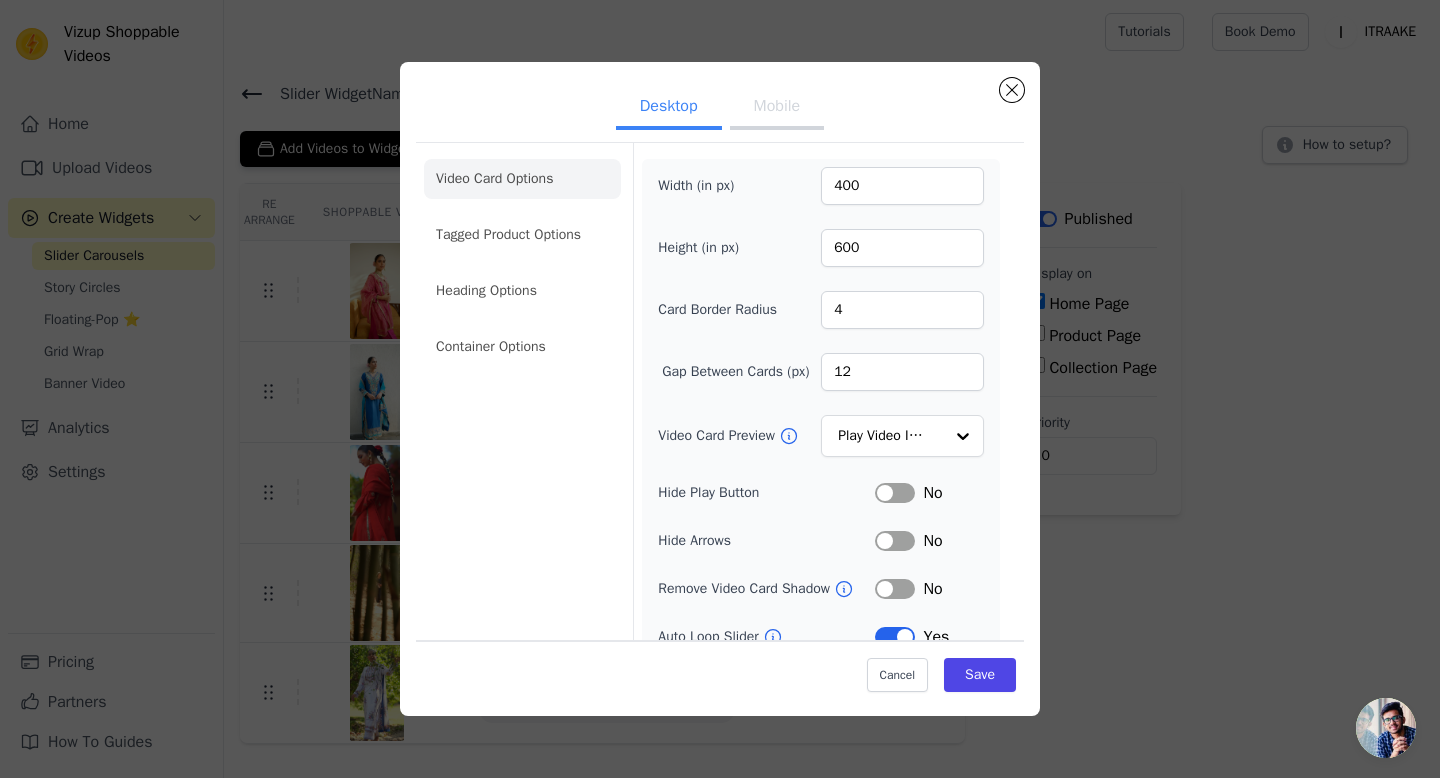 click on "Desktop Mobile   Video Card Options Tagged Product Options Heading Options Container Options   Width (in px)   400   Height (in px)   600   Card Border Radius   4   Gap Between Cards (px)   12   Video Card Preview           Play Video In Loop               Hide Play Button   Label     No   Hide Arrows   Label     No   Remove Video Card Shadow     Label     No   Auto Loop Slider     Label     Yes   Shopping Icon on Video Cards   Label     No   Add to Cart on Video Cards     Label     No   Cancel     Save" 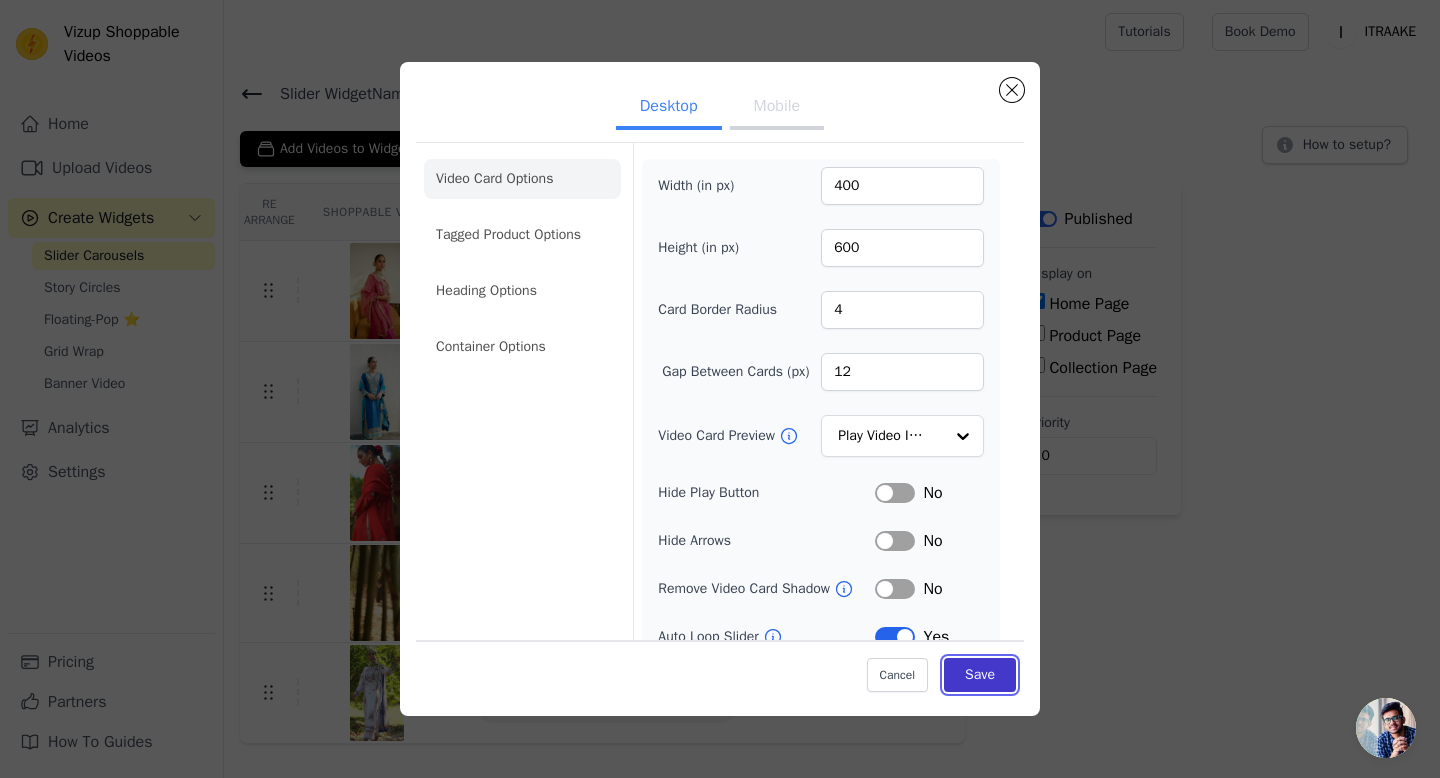 click on "Save" at bounding box center (980, 675) 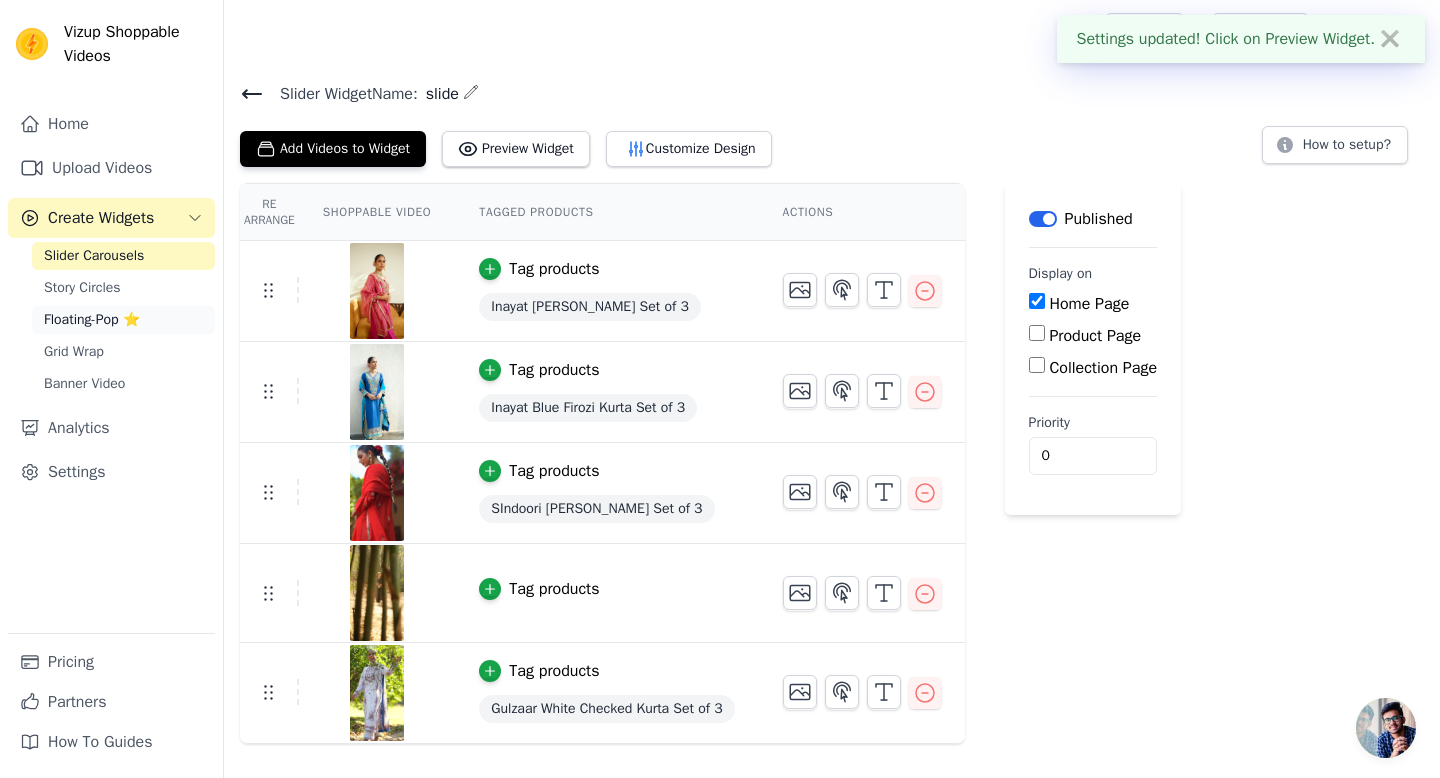click on "Floating-Pop ⭐" at bounding box center [92, 320] 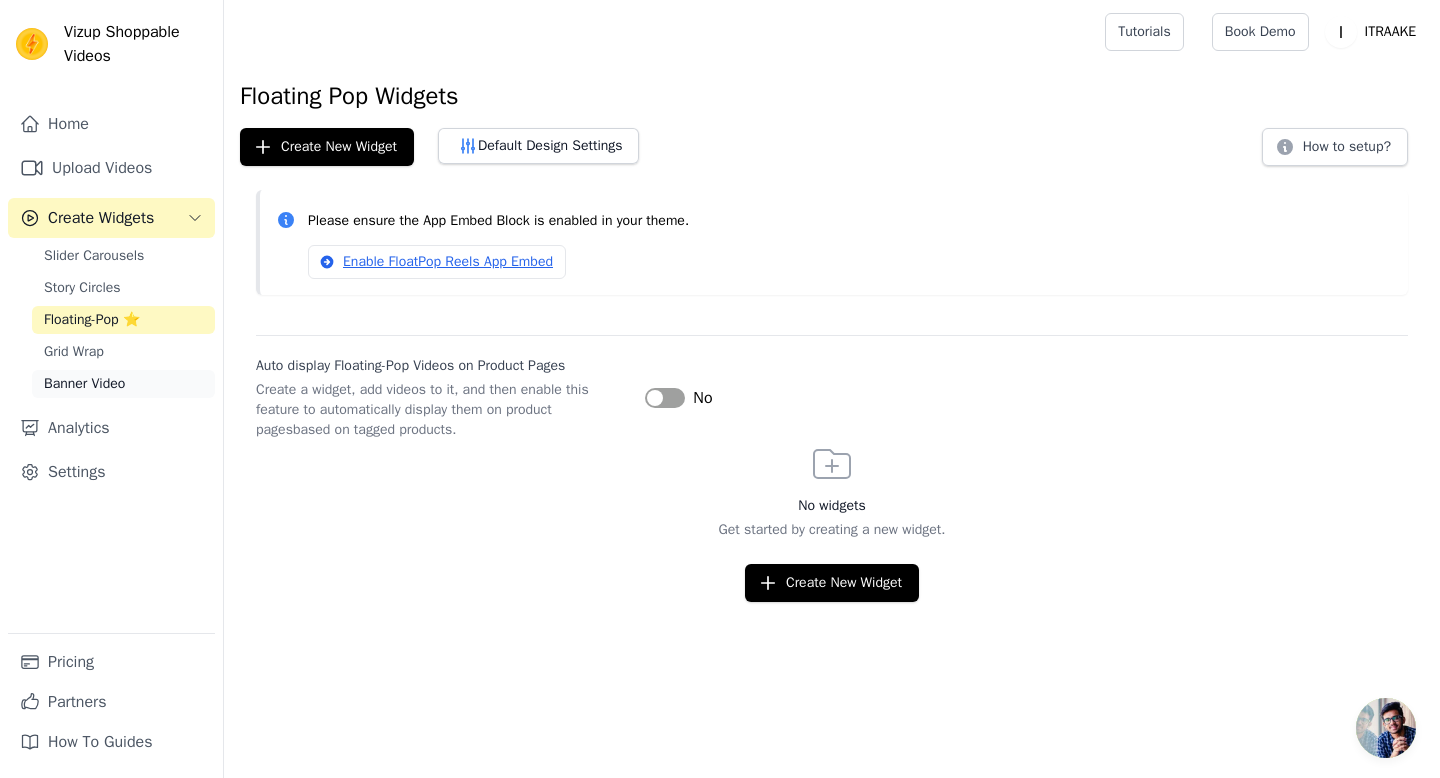 click on "Banner Video" at bounding box center (84, 384) 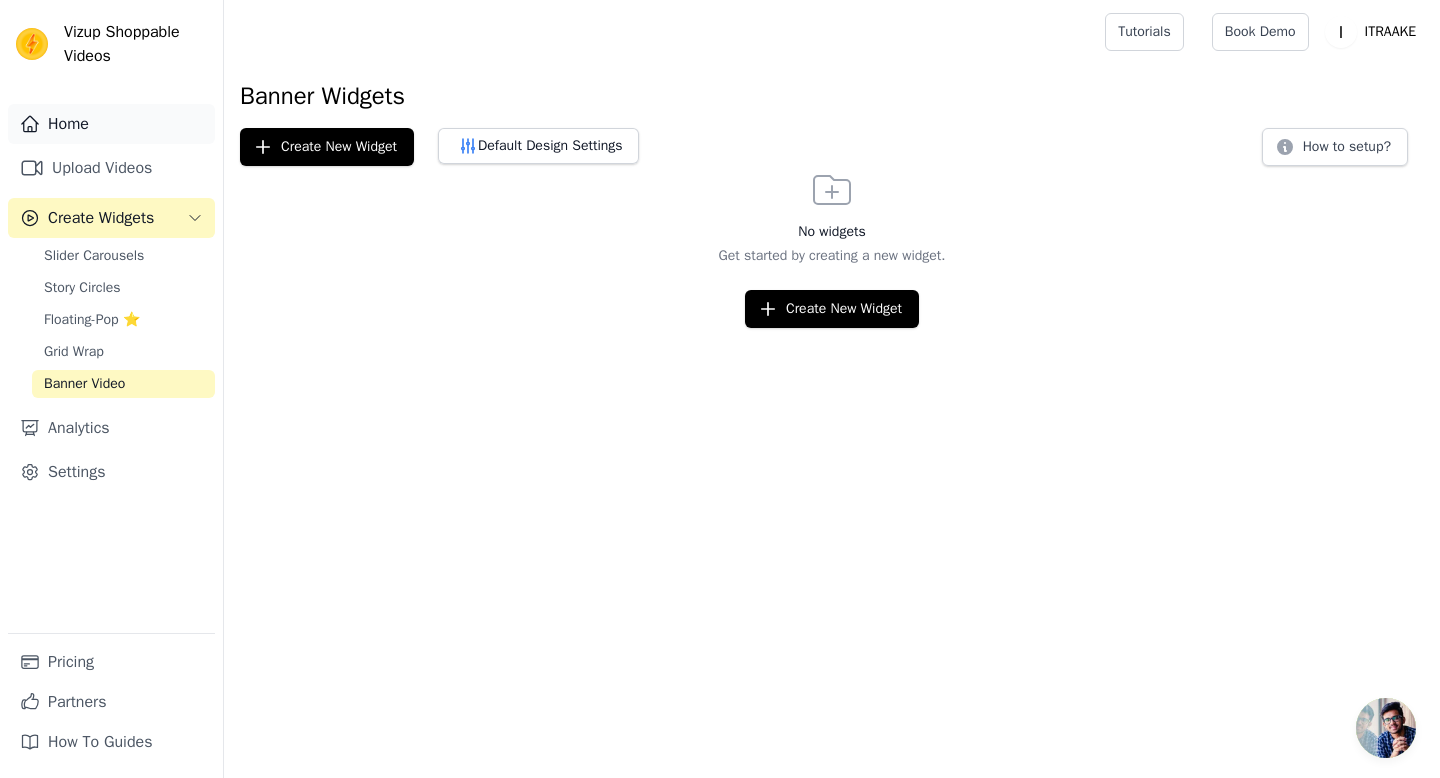 click on "Home" at bounding box center (111, 124) 